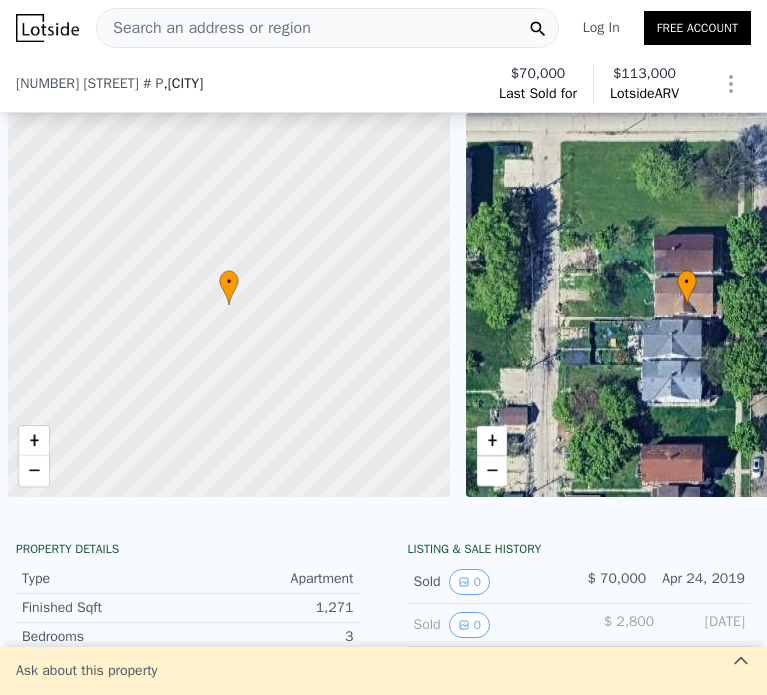 scroll, scrollTop: 0, scrollLeft: 0, axis: both 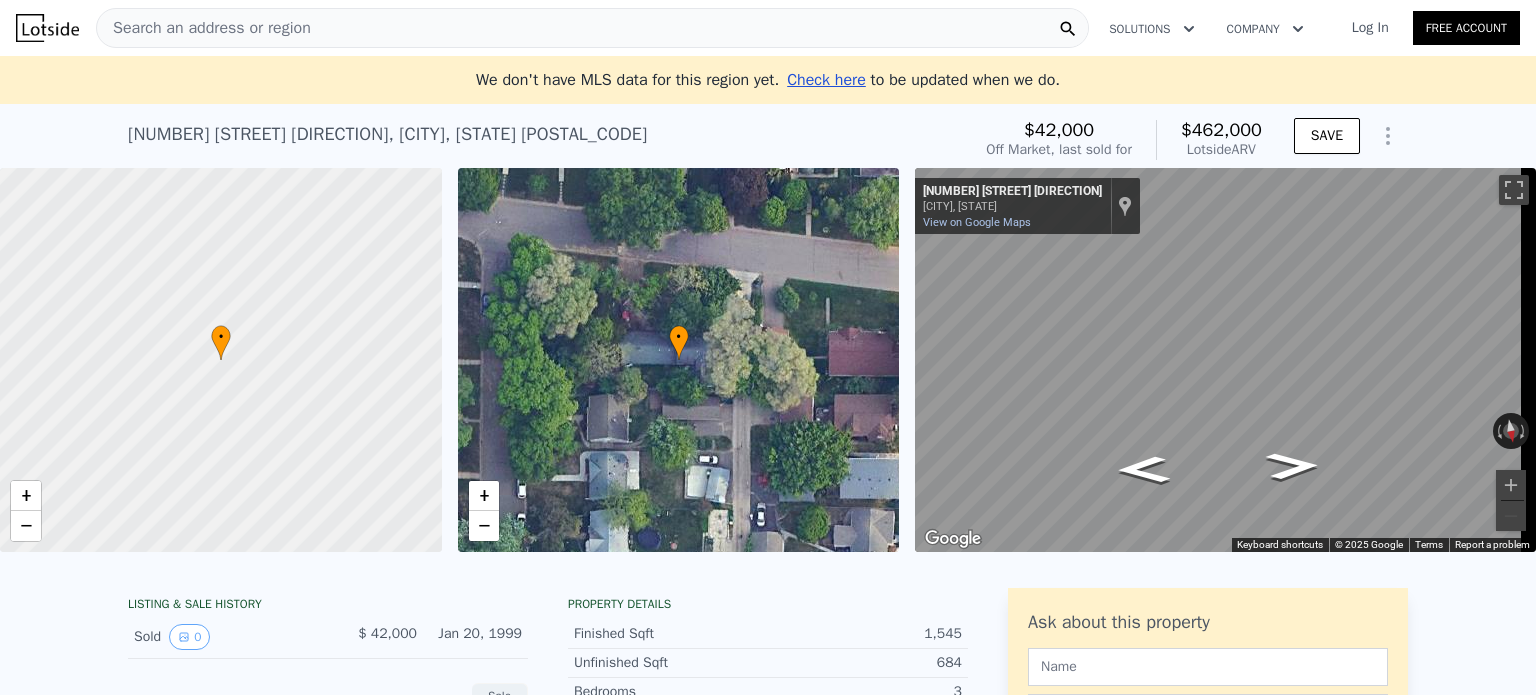 click on "Search an address or region" at bounding box center [592, 28] 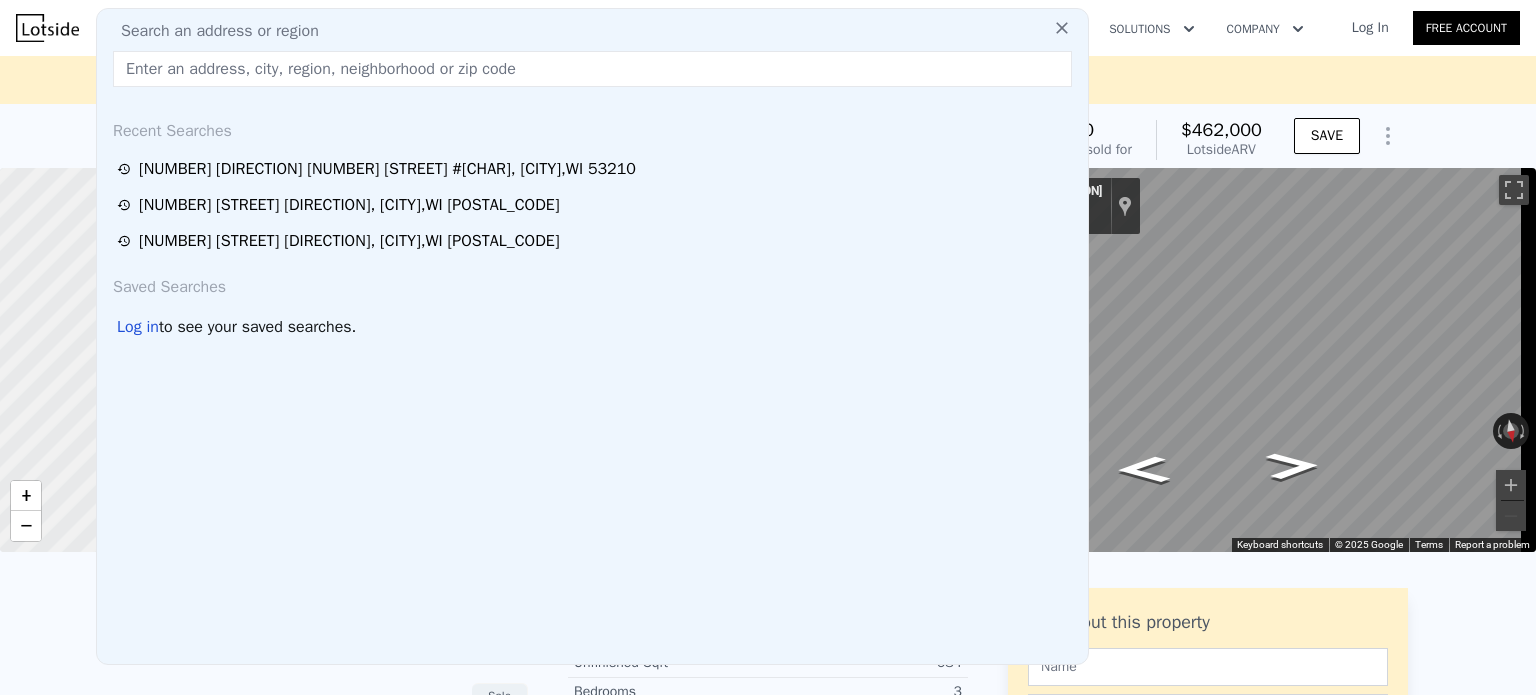 click at bounding box center [592, 69] 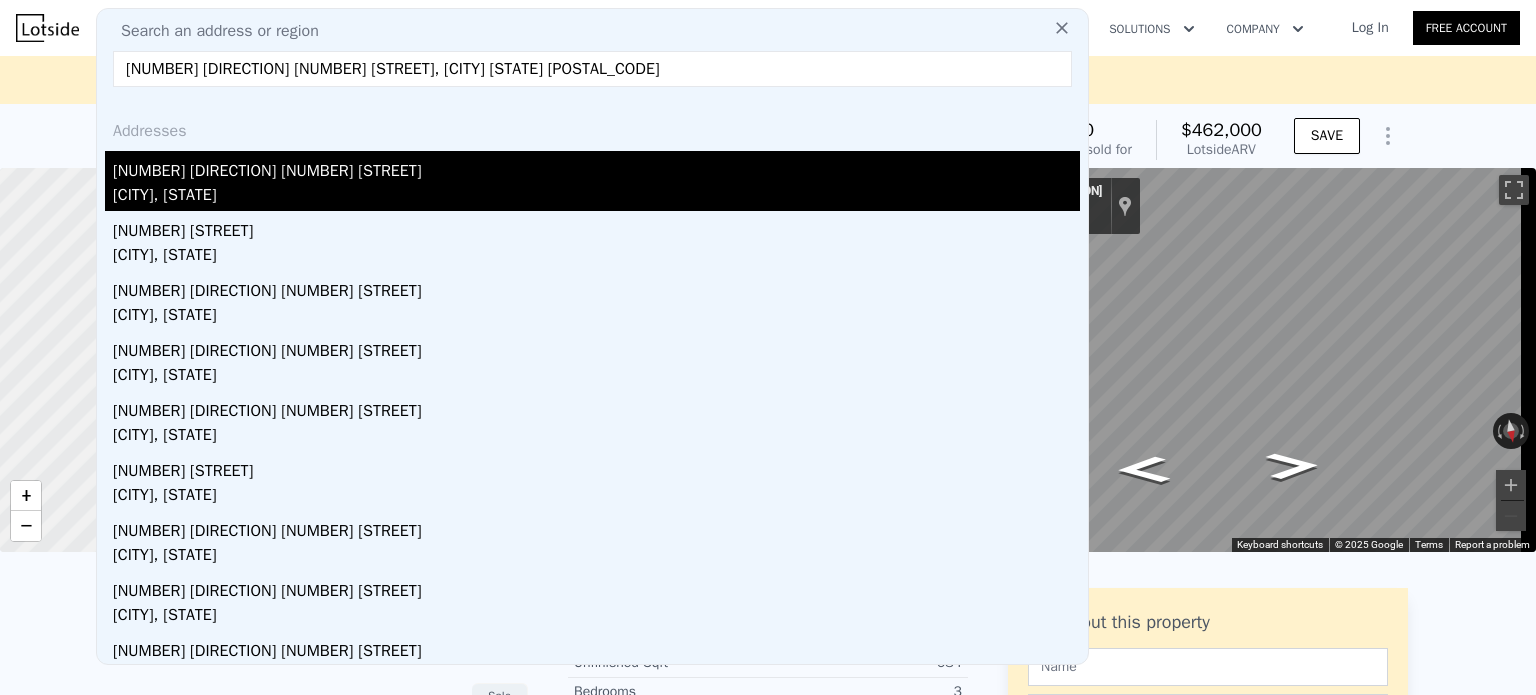 type on "3003 E 24th St, Minneapolis, MN 55406" 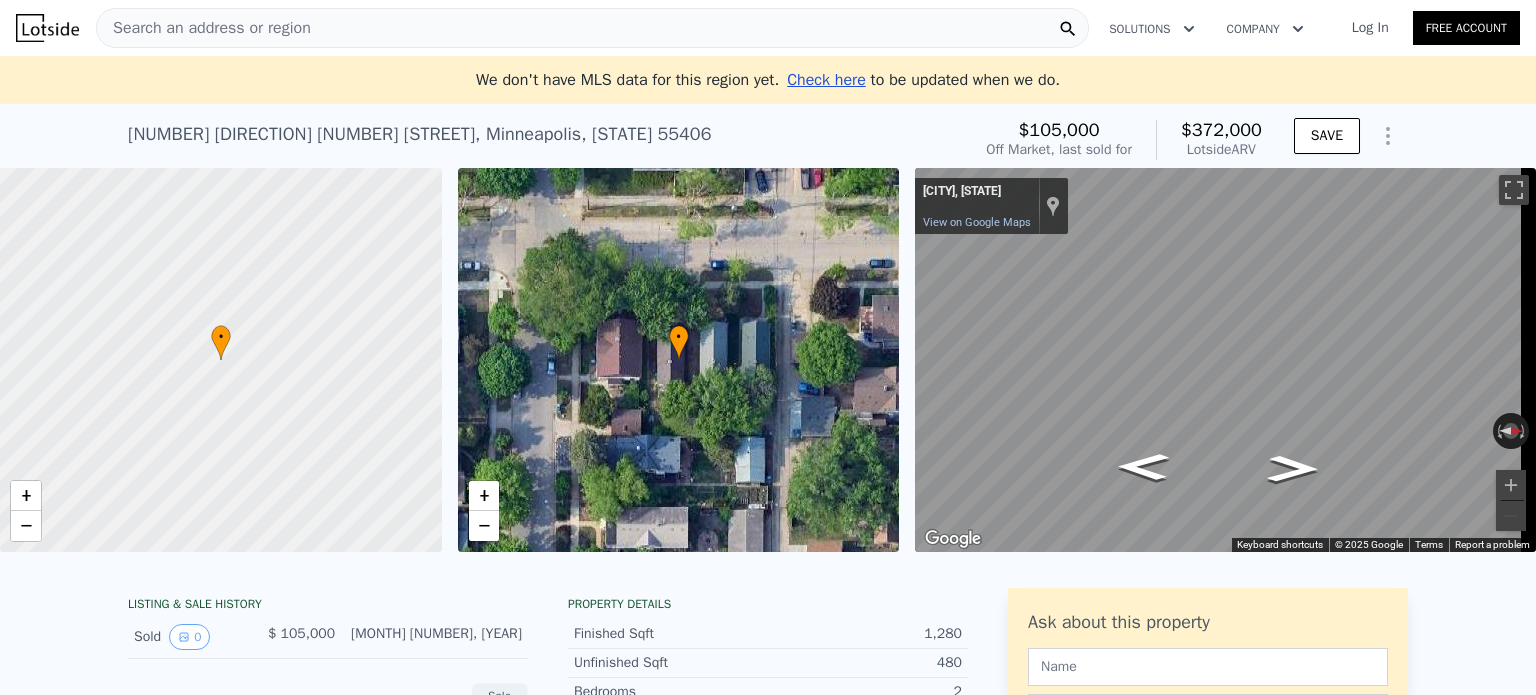 click on "Search an address or region" at bounding box center (204, 28) 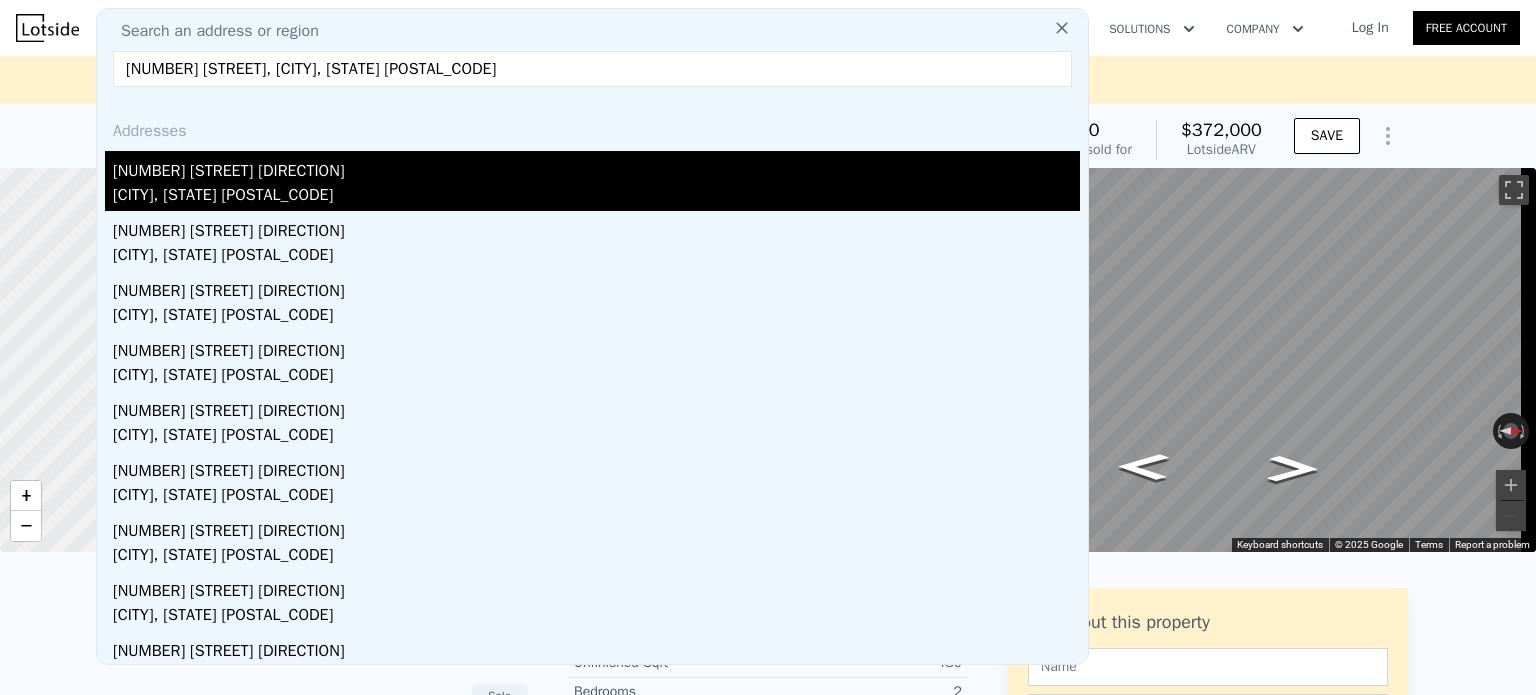 type on "1089 24th Ave SE, Minneapolis, MN 55414" 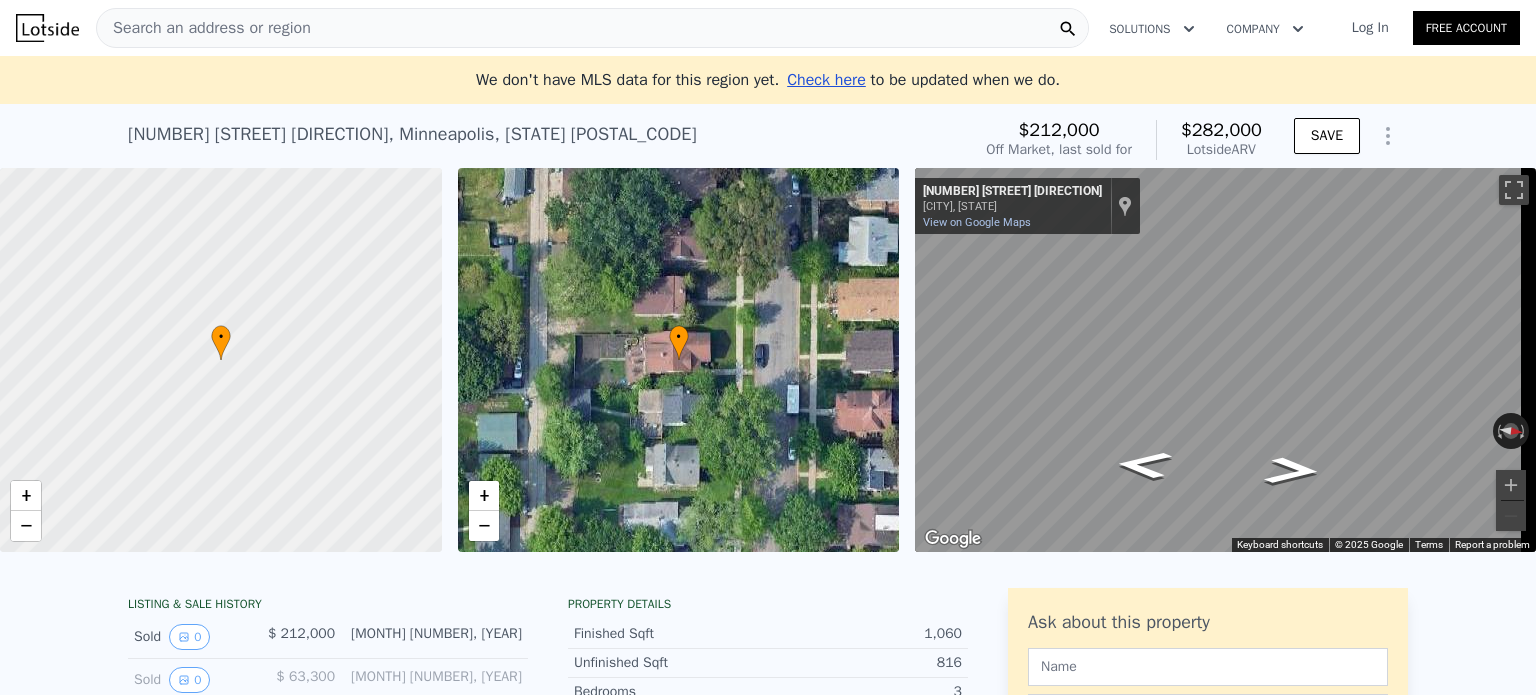 click on "Search an address or region" at bounding box center [592, 28] 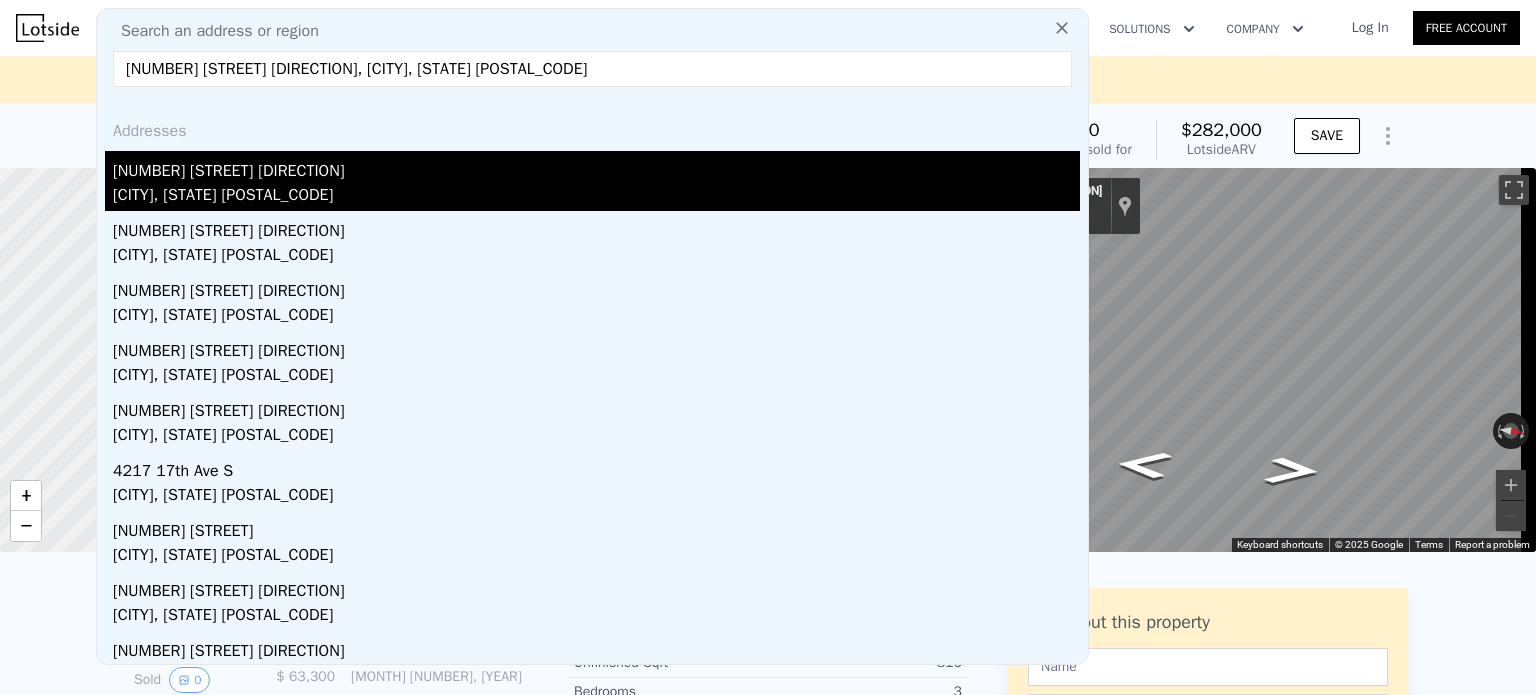 type on "2705 17th Ave S, Minneapolis, MN 55407" 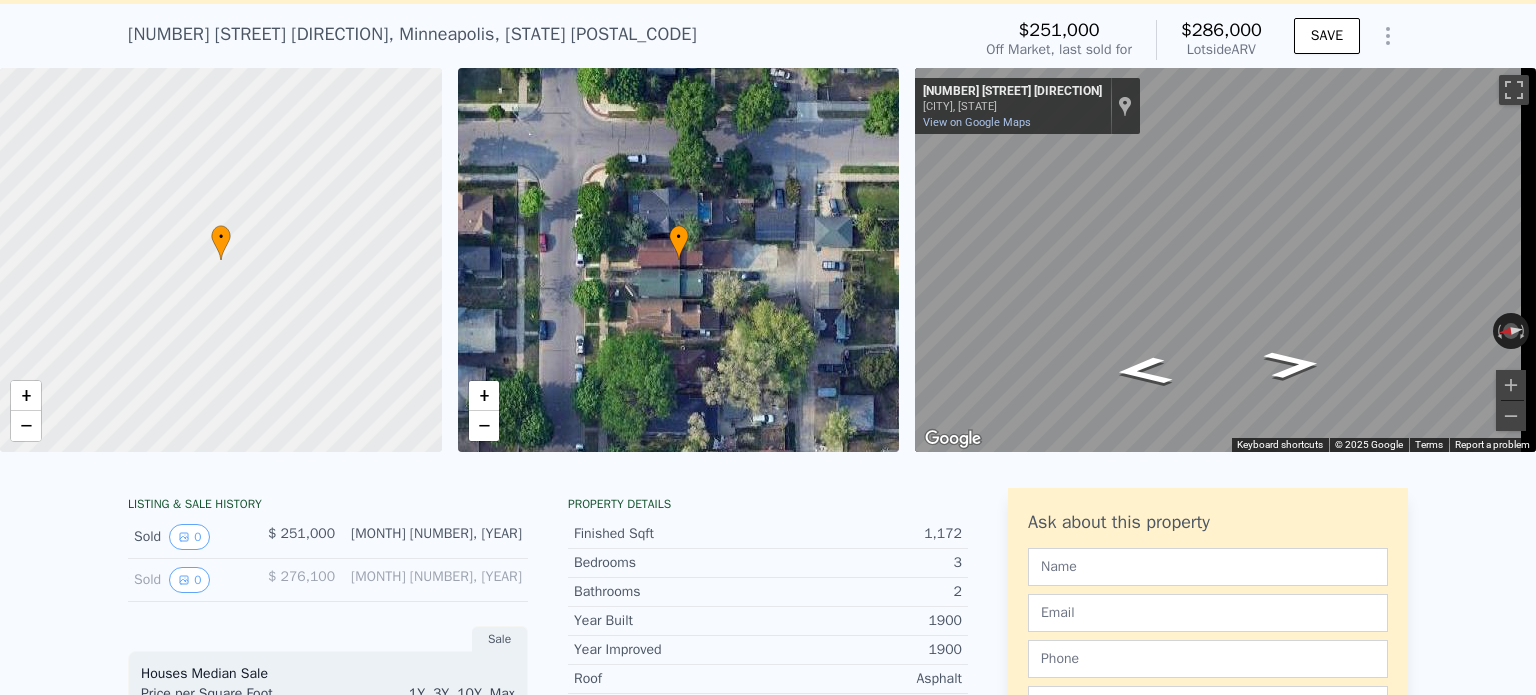 scroll, scrollTop: 0, scrollLeft: 0, axis: both 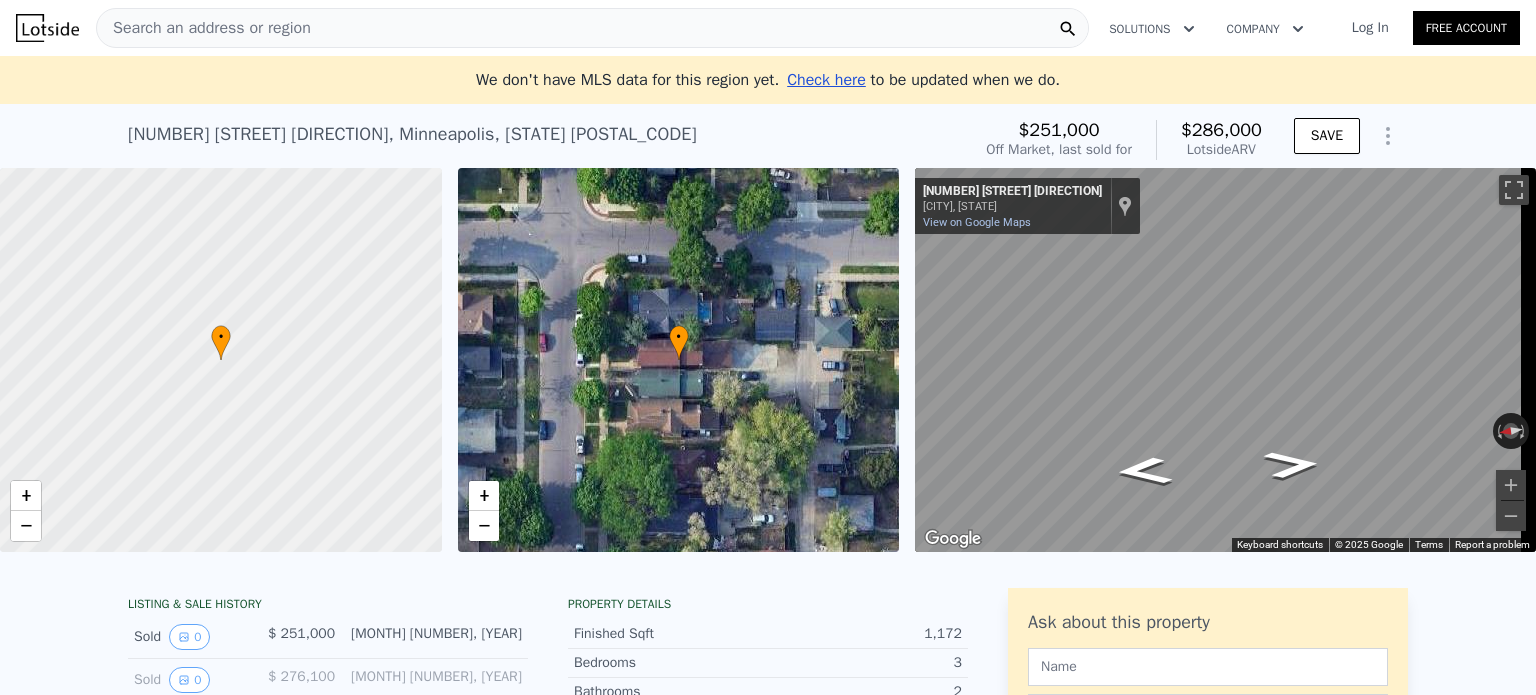 click on "Search an address or region" at bounding box center (592, 28) 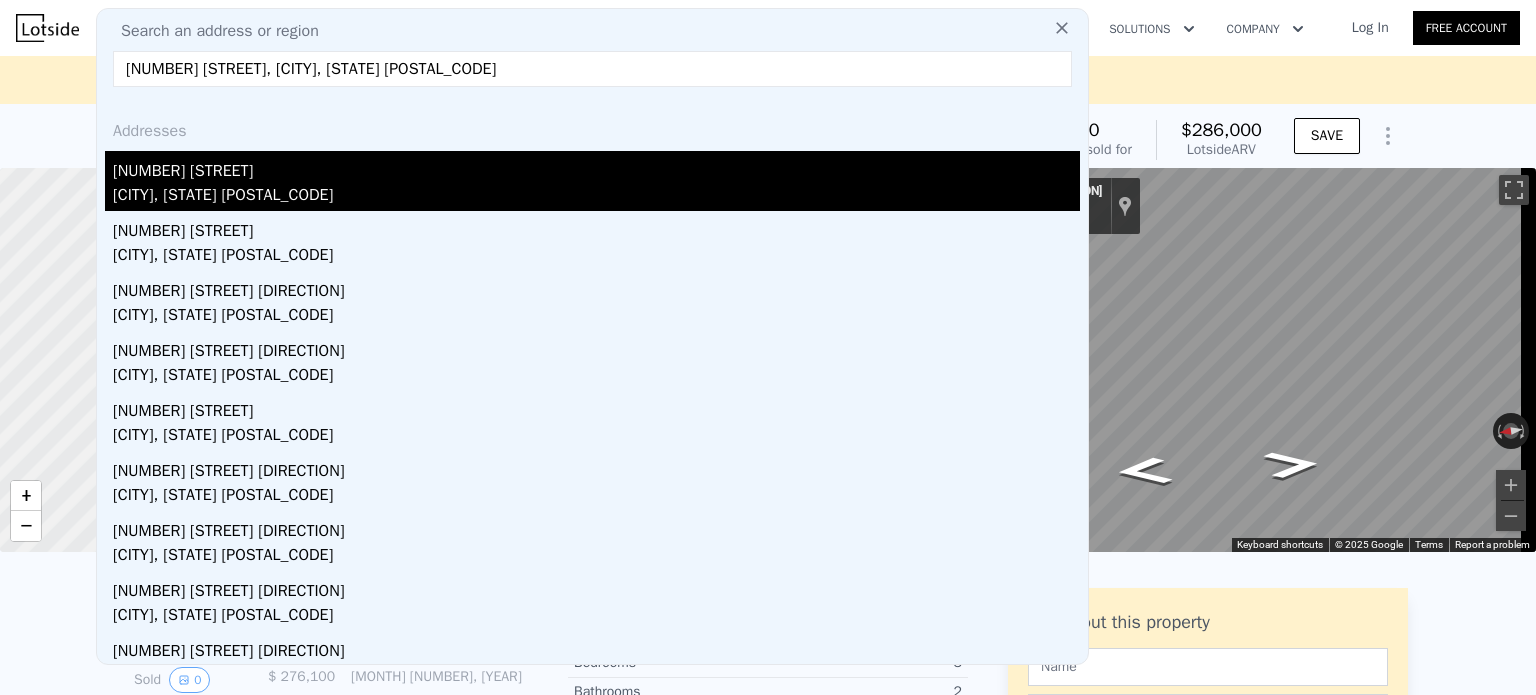 type on "2918 15th Ave S, Minneapolis, MN 55407" 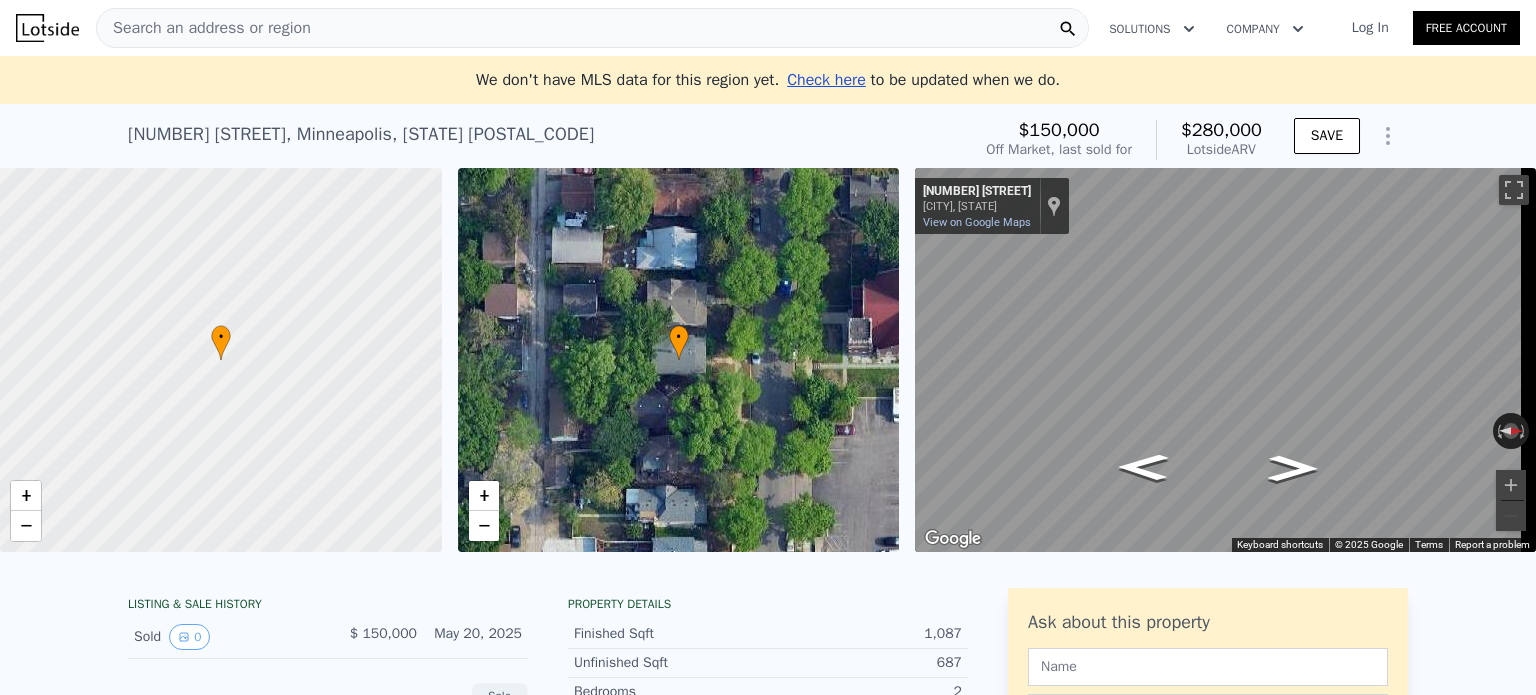 click on "Search an address or region" at bounding box center [592, 28] 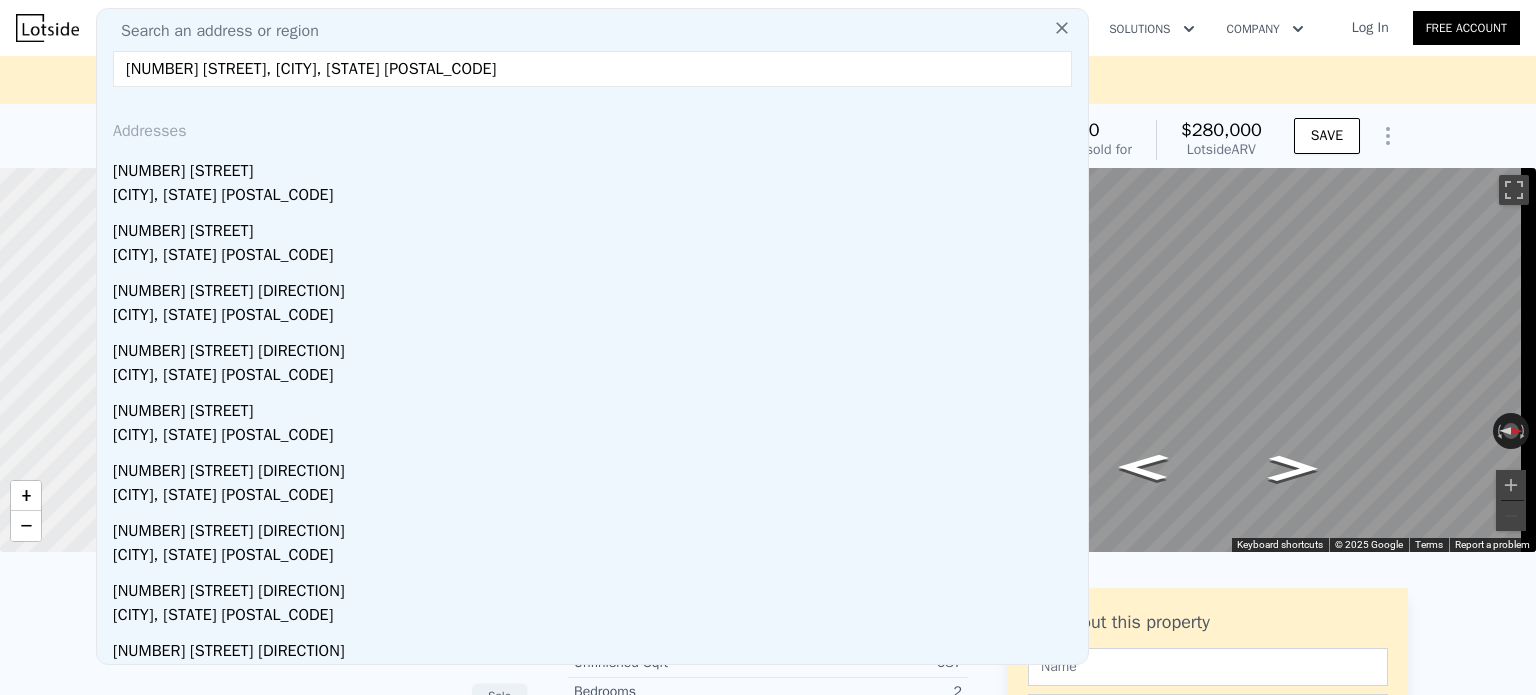 drag, startPoint x: 300, startPoint y: 63, endPoint x: 276, endPoint y: 72, distance: 25.632011 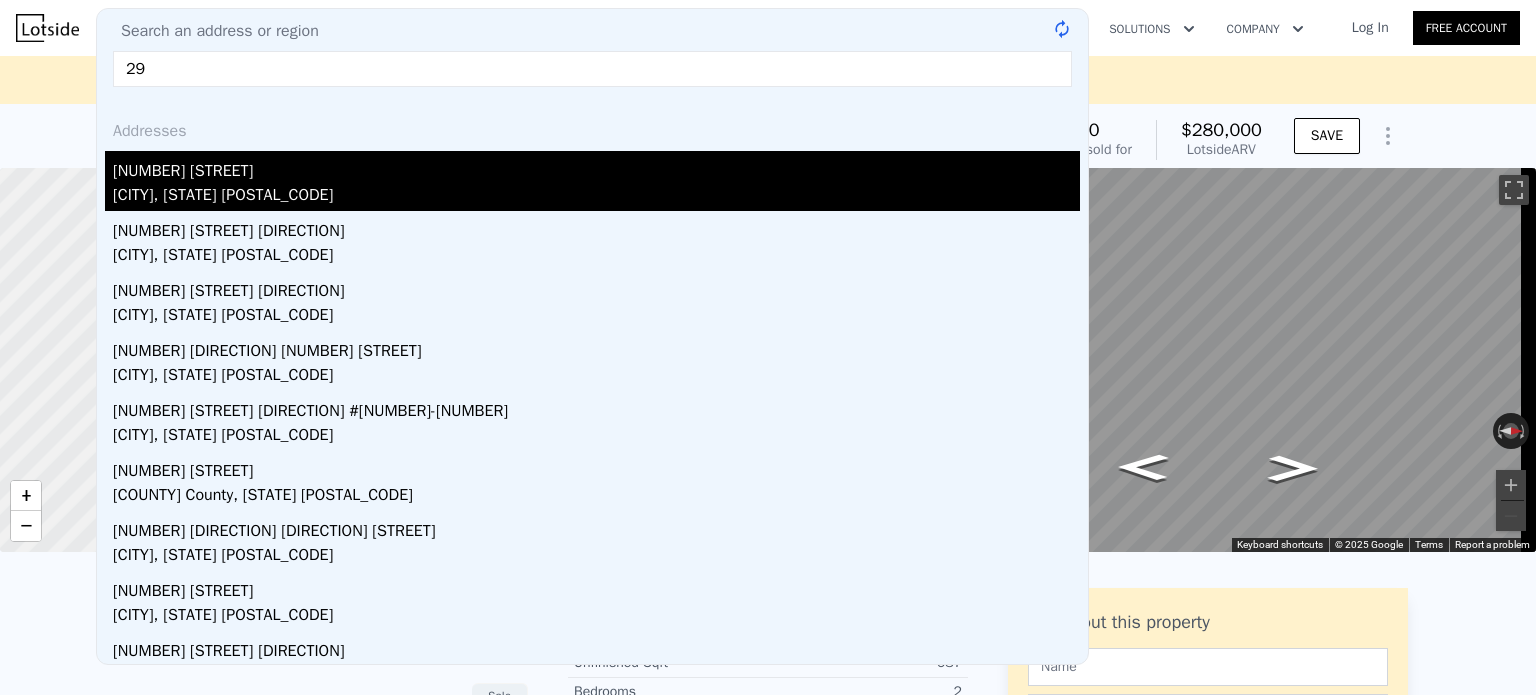 type on "2" 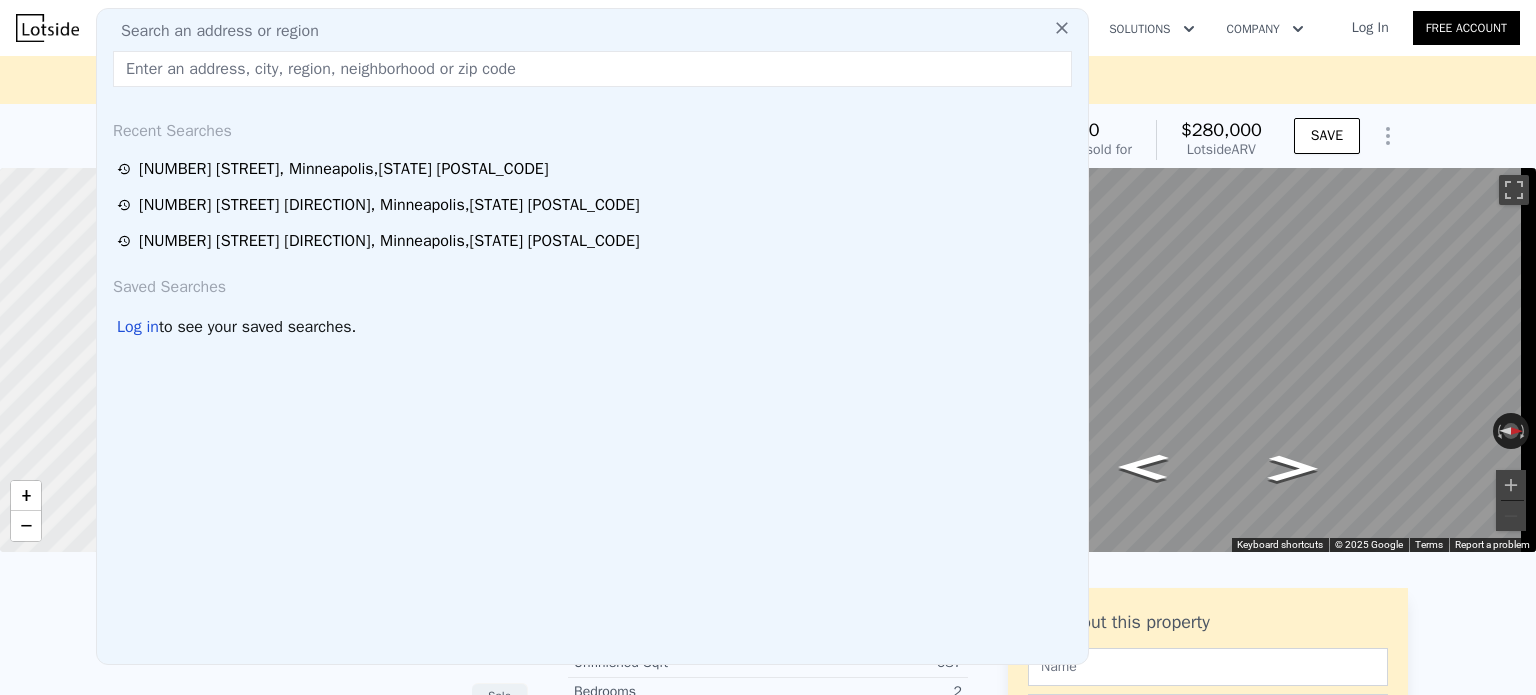 paste on "2800 18th Ave N, Minneapolis, MN 55411" 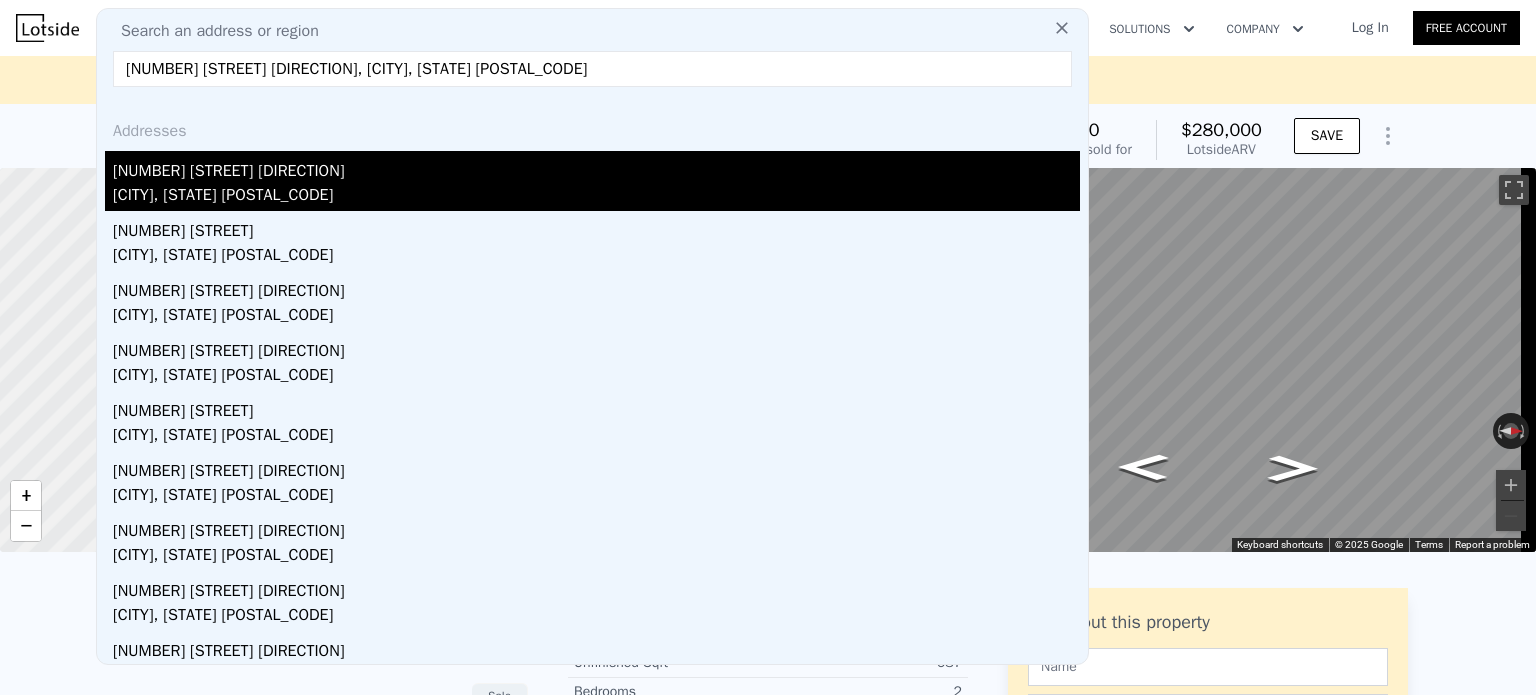 type on "2800 18th Ave N, Minneapolis, MN 55411" 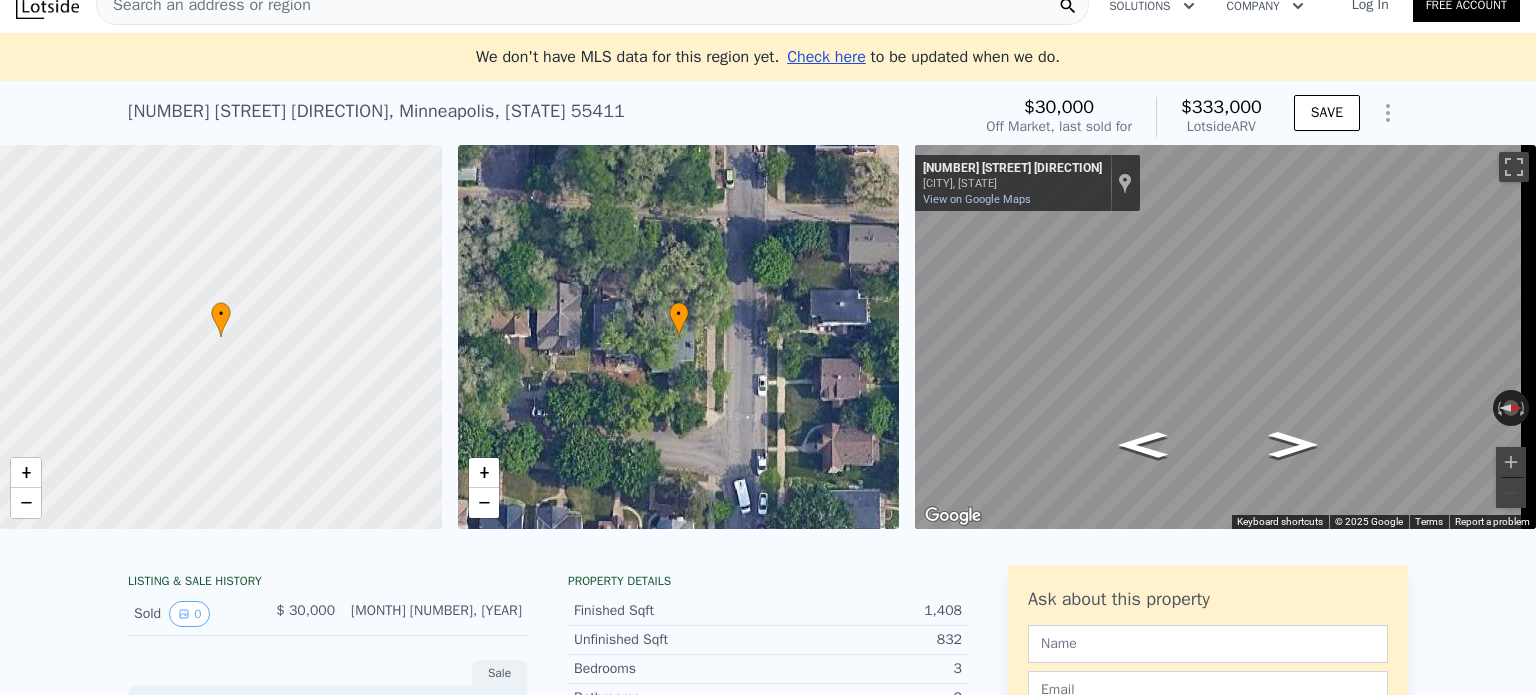 scroll, scrollTop: 0, scrollLeft: 0, axis: both 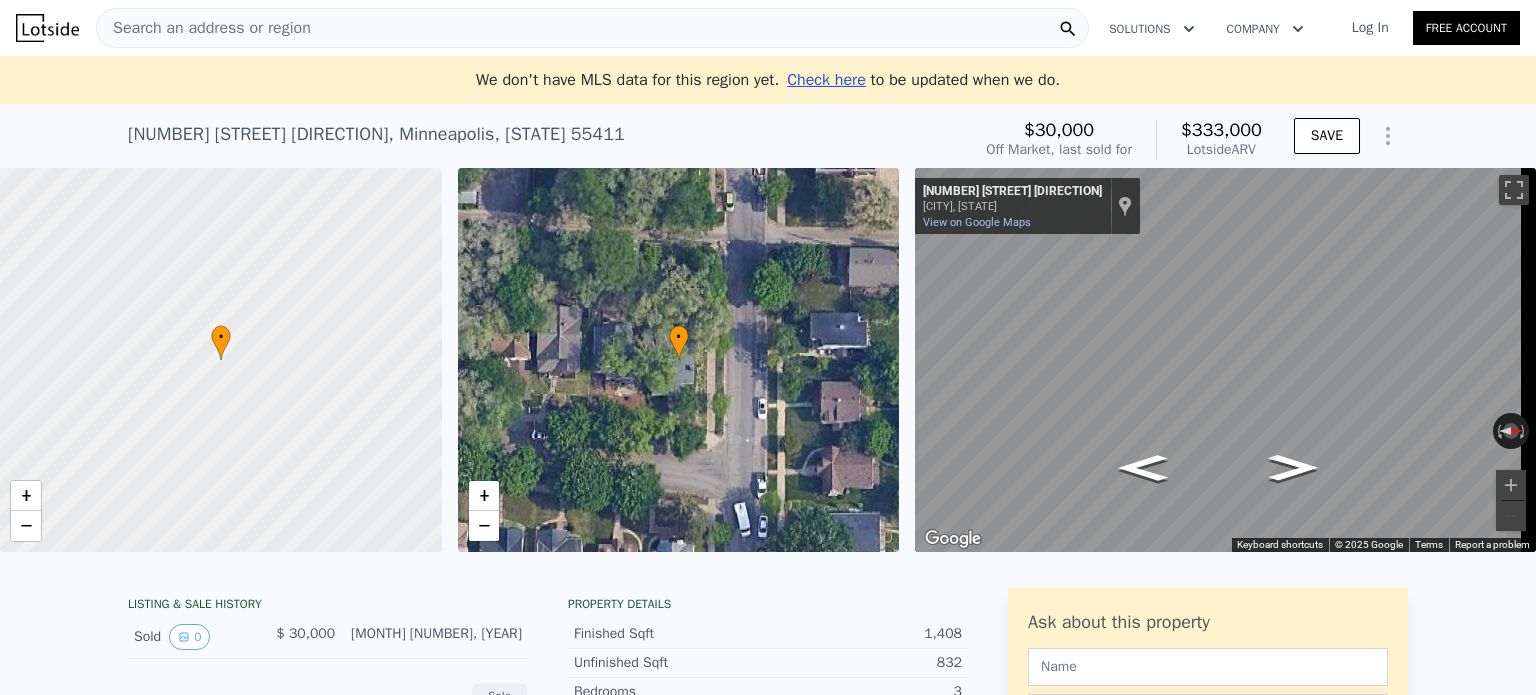 click on "Search an address or region" at bounding box center [592, 28] 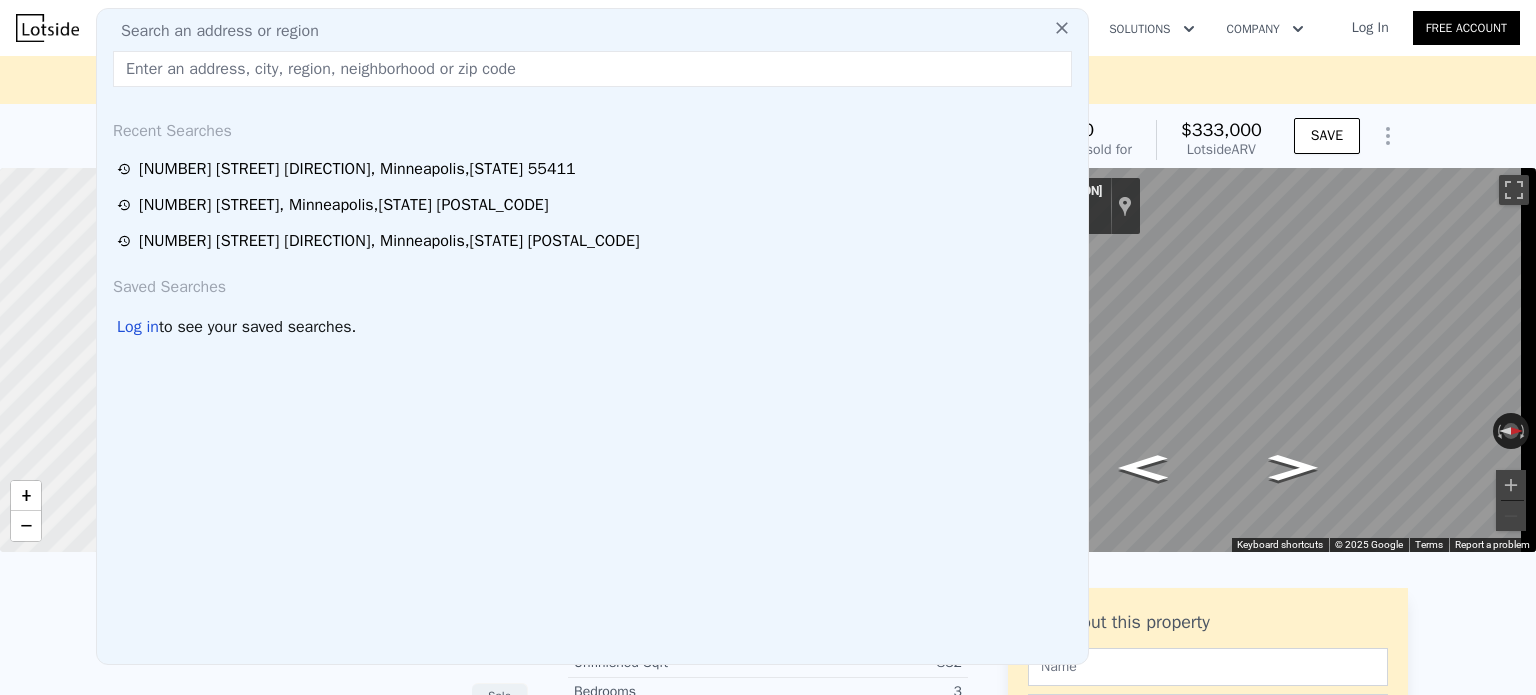 click on "Search an address or region" at bounding box center [212, 31] 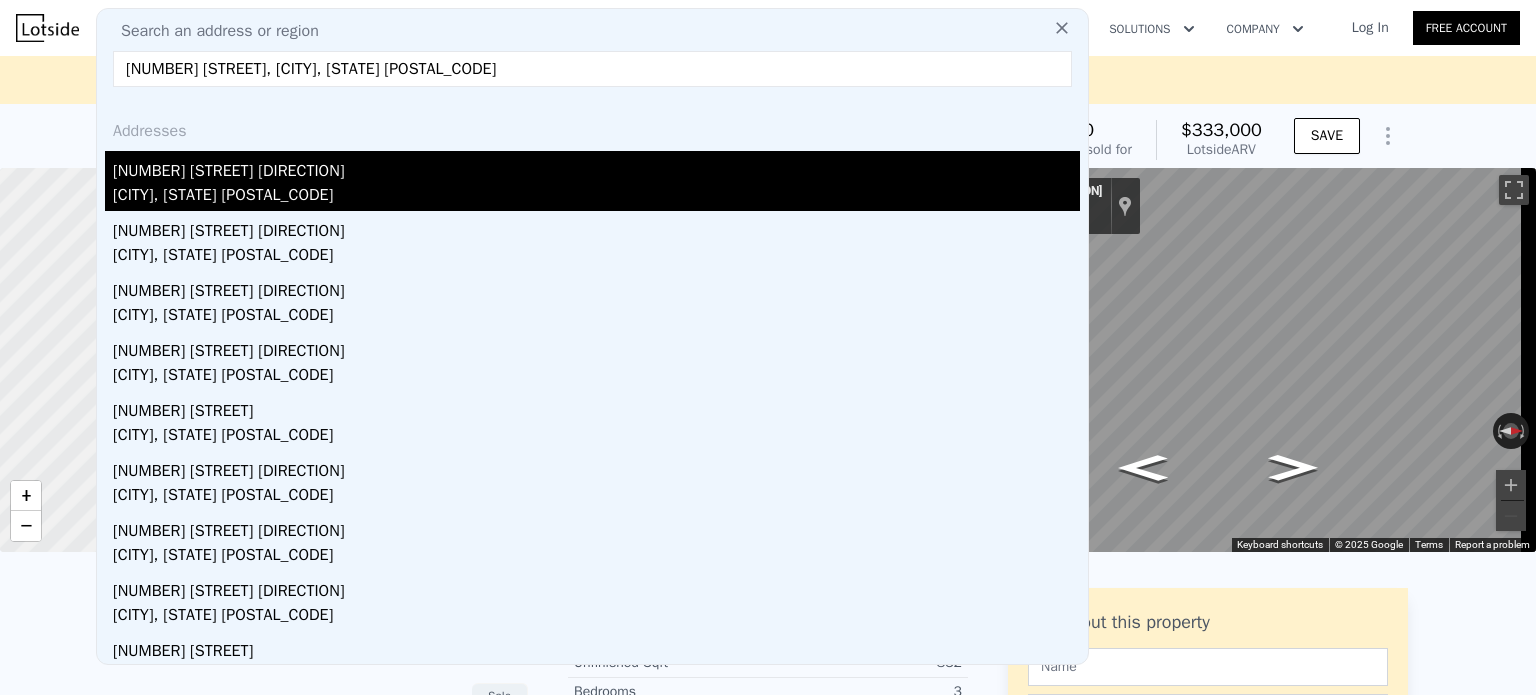 type on "3736 Park Ave, Minneapolis, MN 55407" 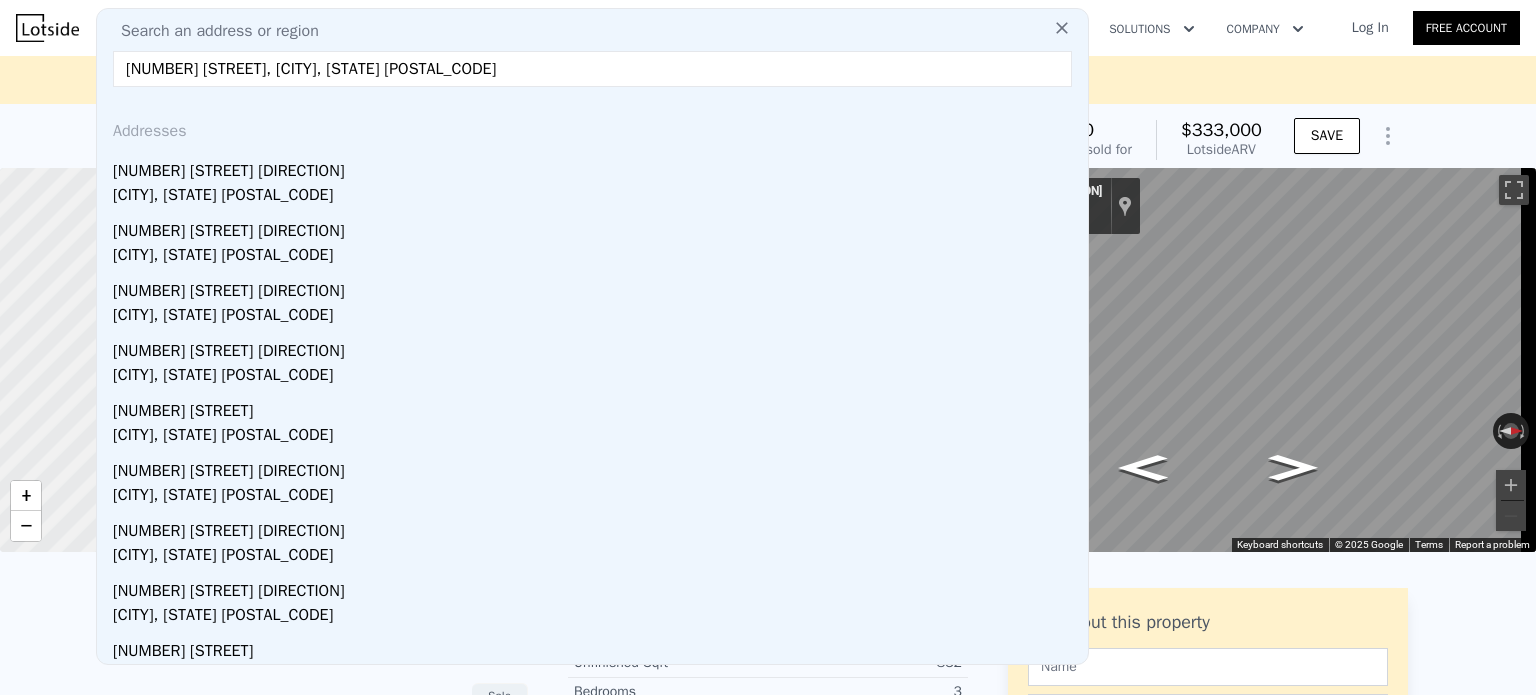 click on "[NUMBER] [STREET]" at bounding box center (596, 167) 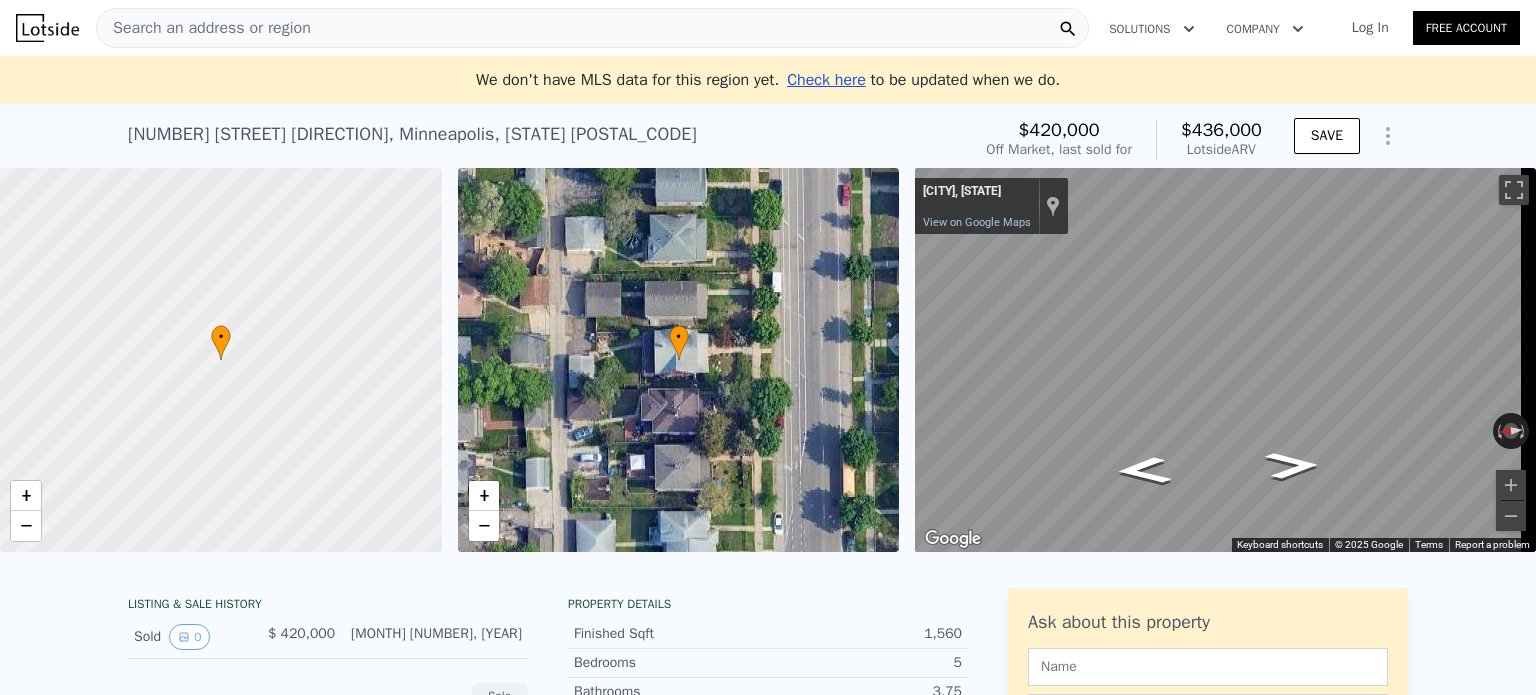 click on "Search an address or region" at bounding box center [592, 28] 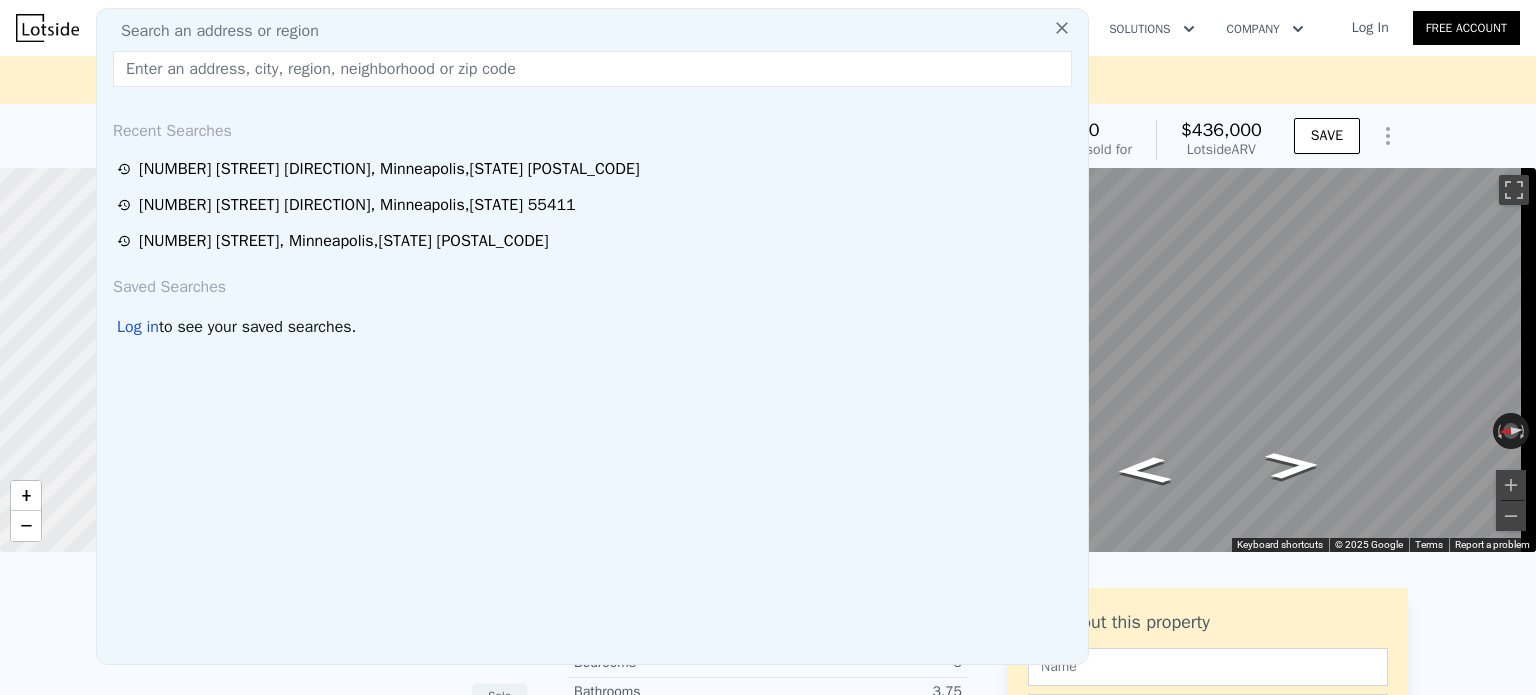 click on "Search an address or region" at bounding box center (592, 31) 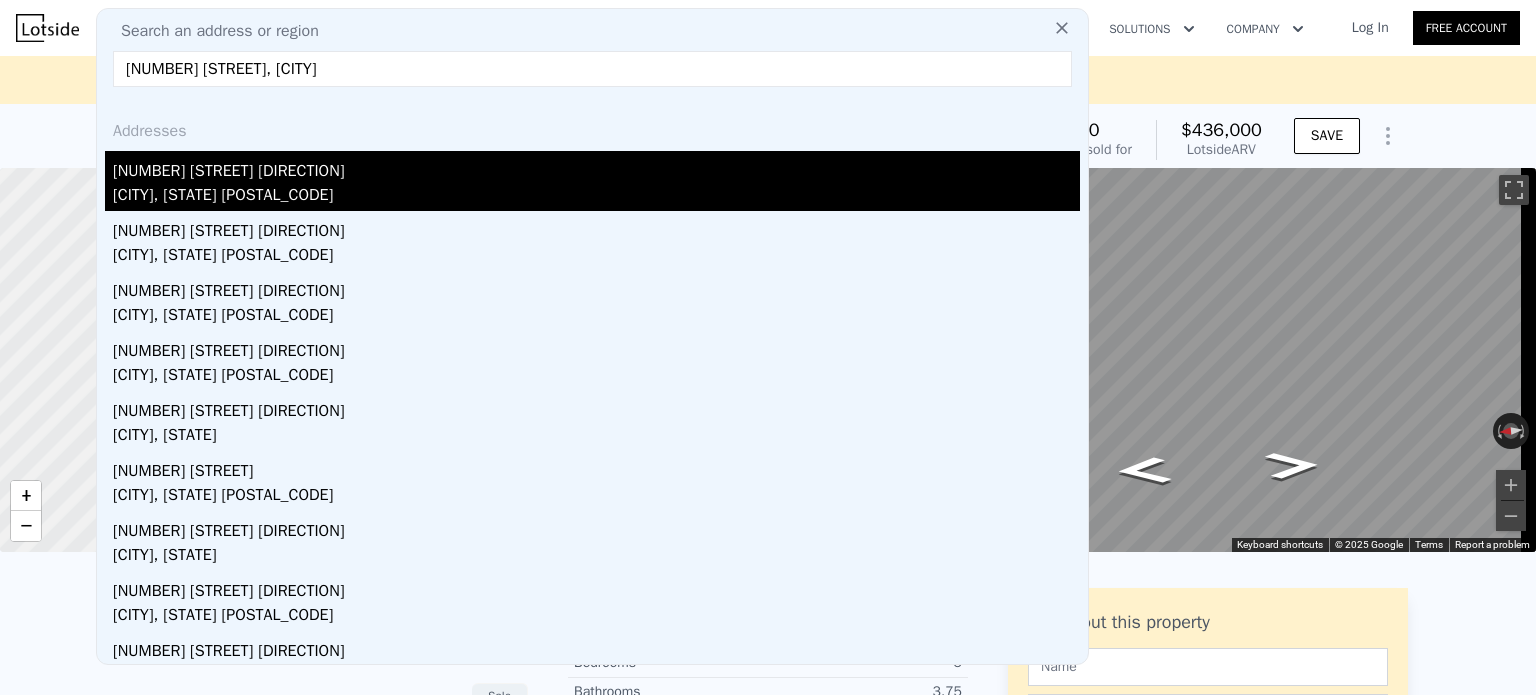 type on "3736 Park Ave, Minneapolis" 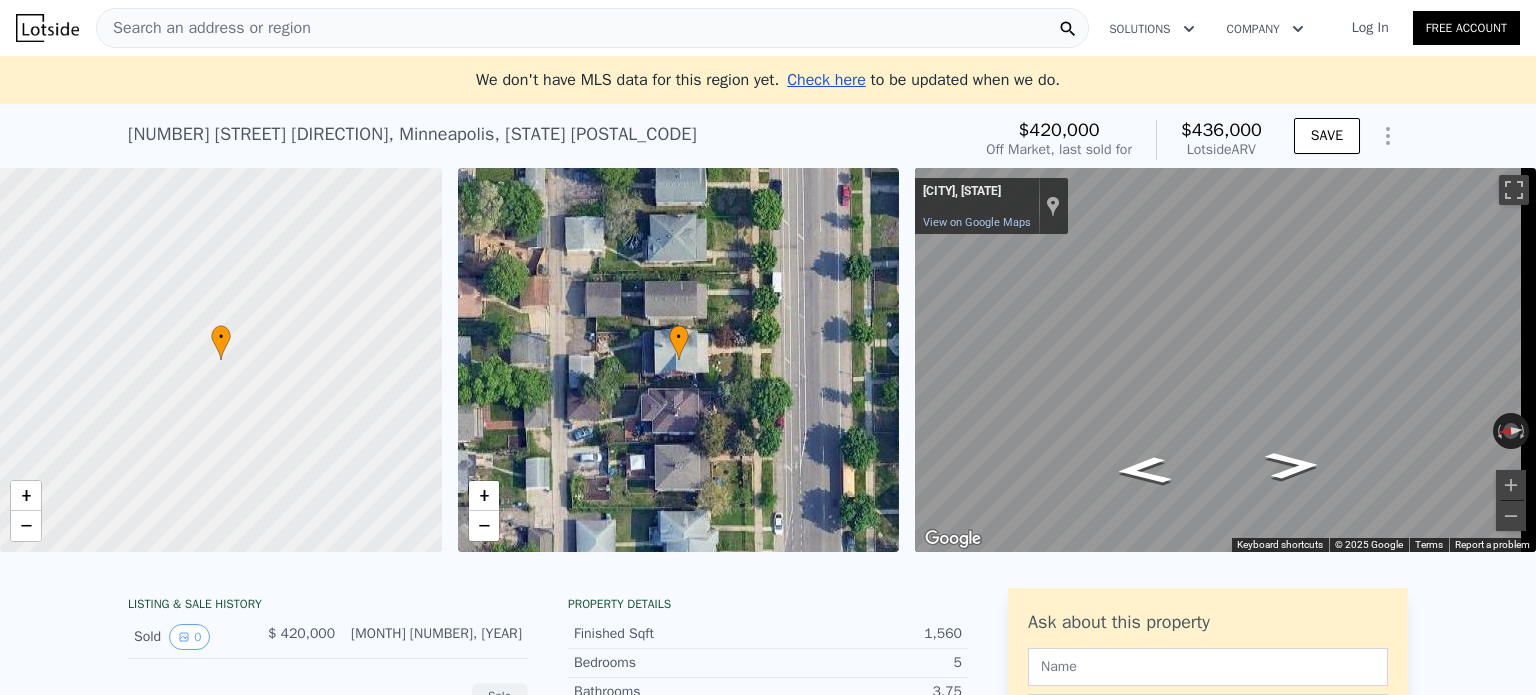 click on "Search an address or region" at bounding box center [204, 28] 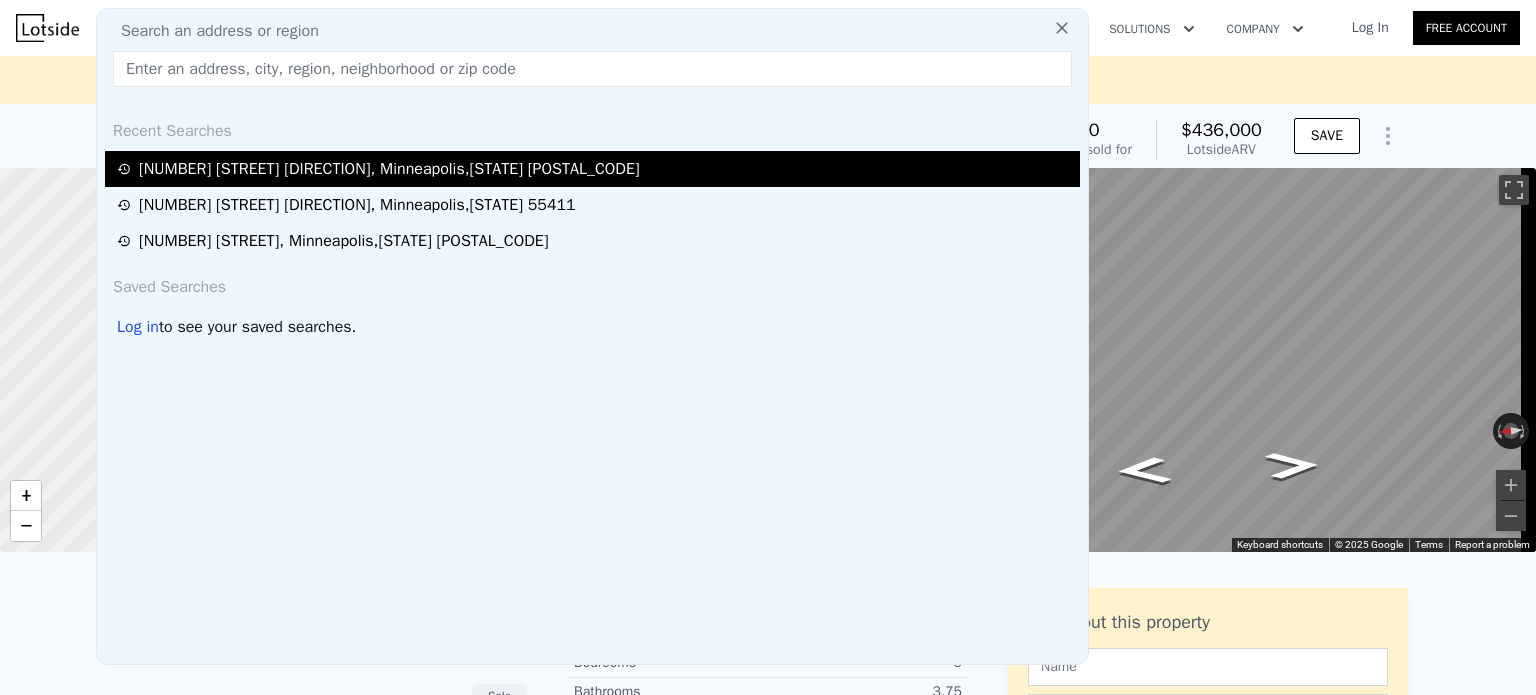 click on "3736 Portland Ave ,   Minneapolis ,  MN   55407" at bounding box center [592, 169] 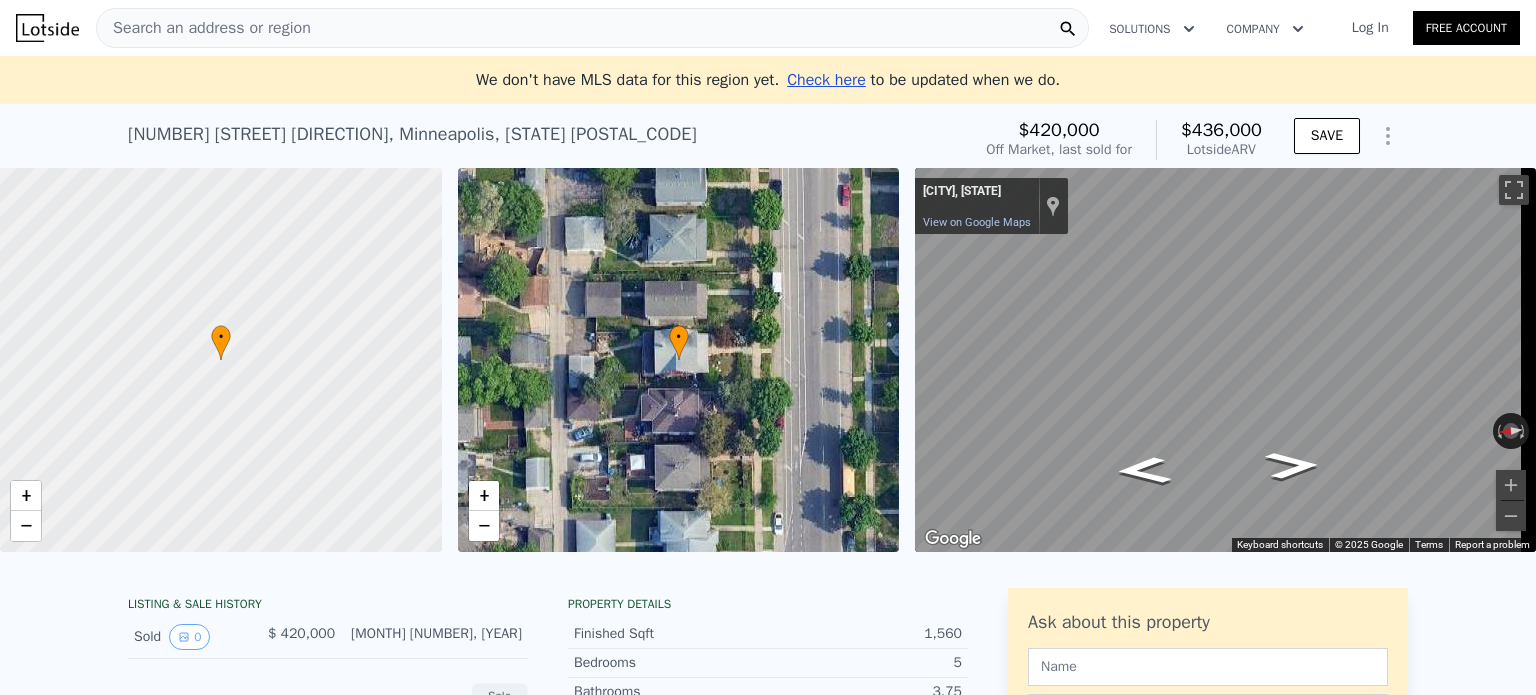 click on "3736 Portland Ave ,   Minneapolis ,   MN   55407" at bounding box center (412, 134) 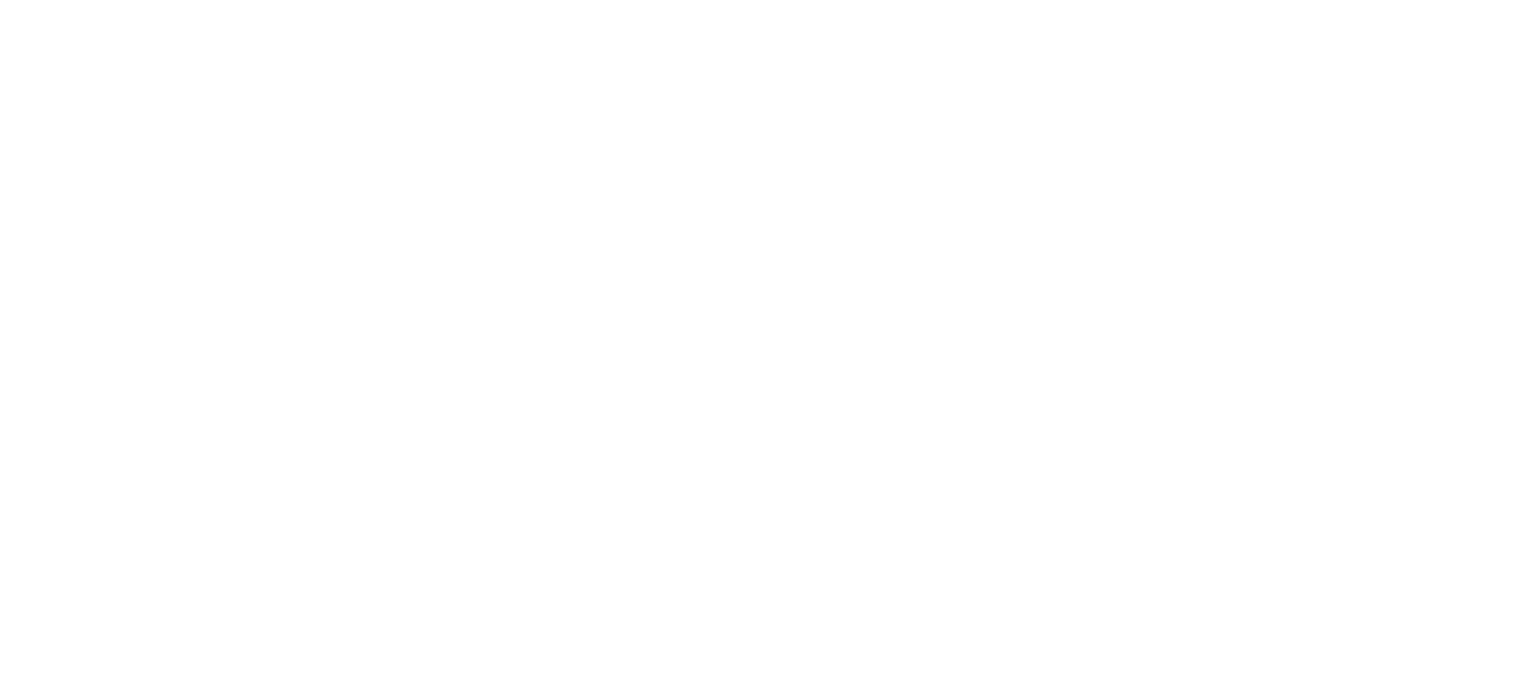 scroll, scrollTop: 0, scrollLeft: 0, axis: both 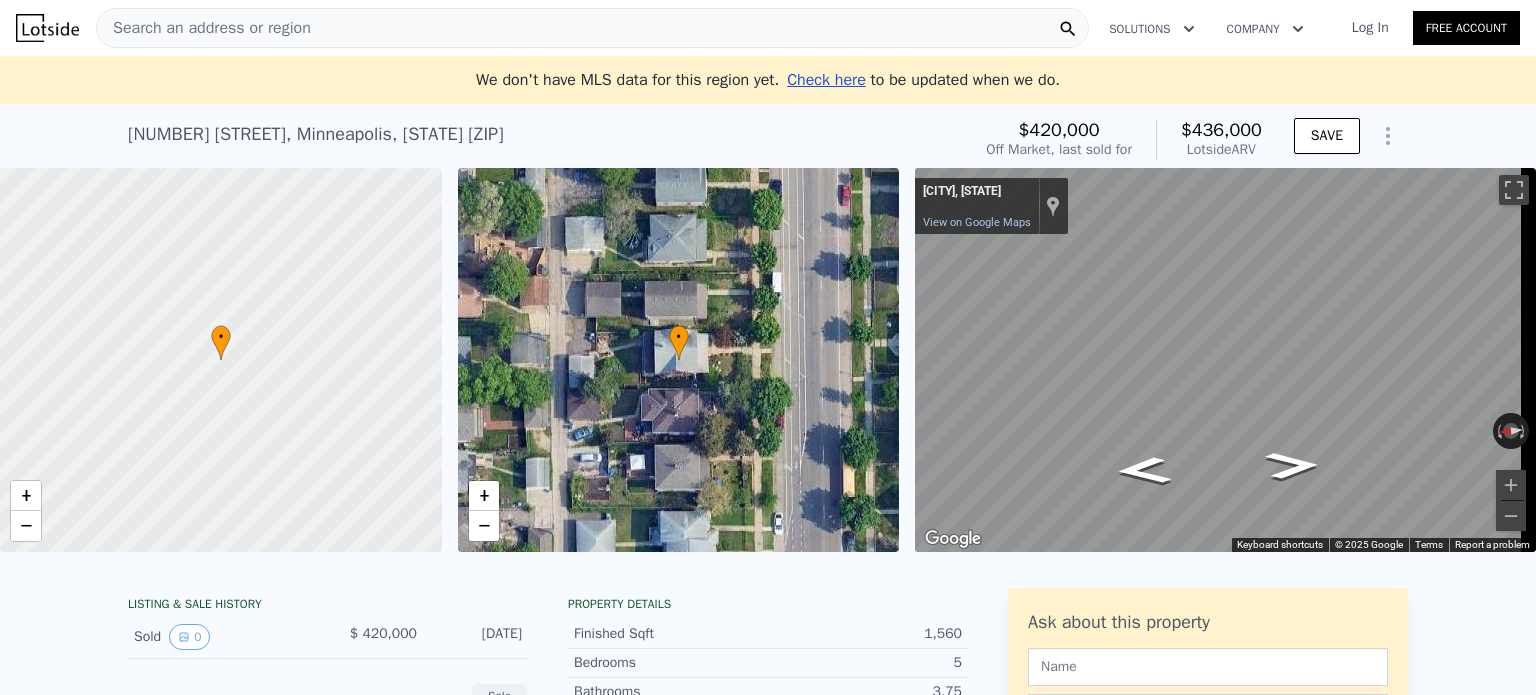 click on "Search an address or region" at bounding box center [592, 28] 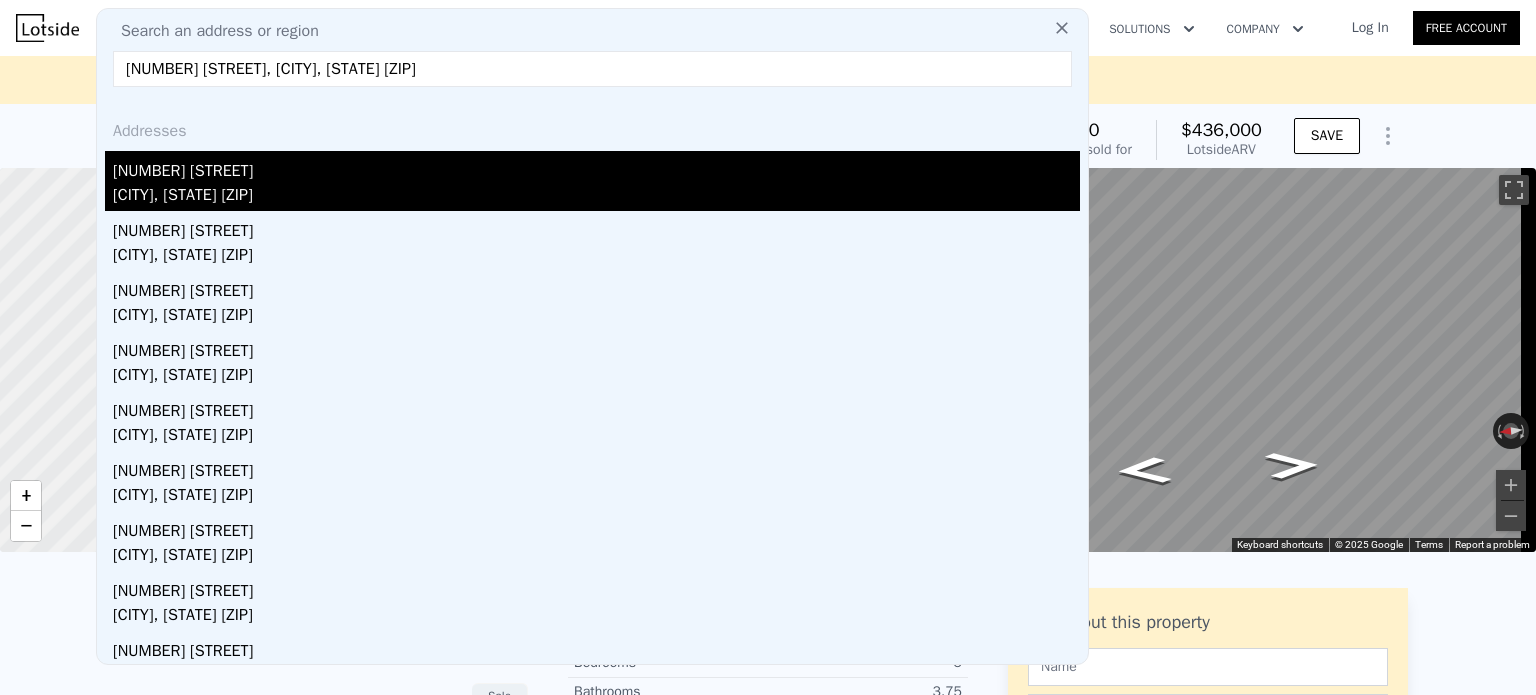 type on "[NUMBER] [STREET], [CITY], [STATE] [ZIP]" 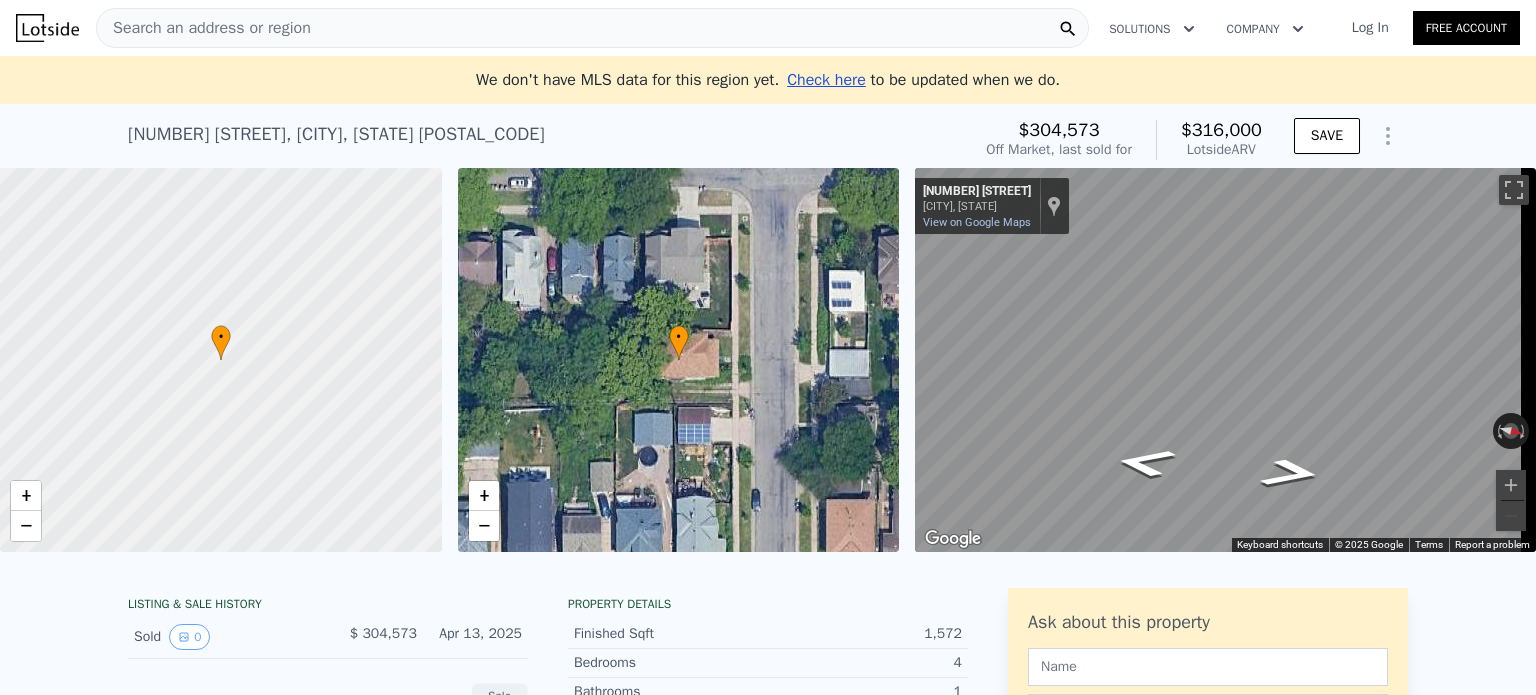 click on "Search an address or region" at bounding box center (592, 28) 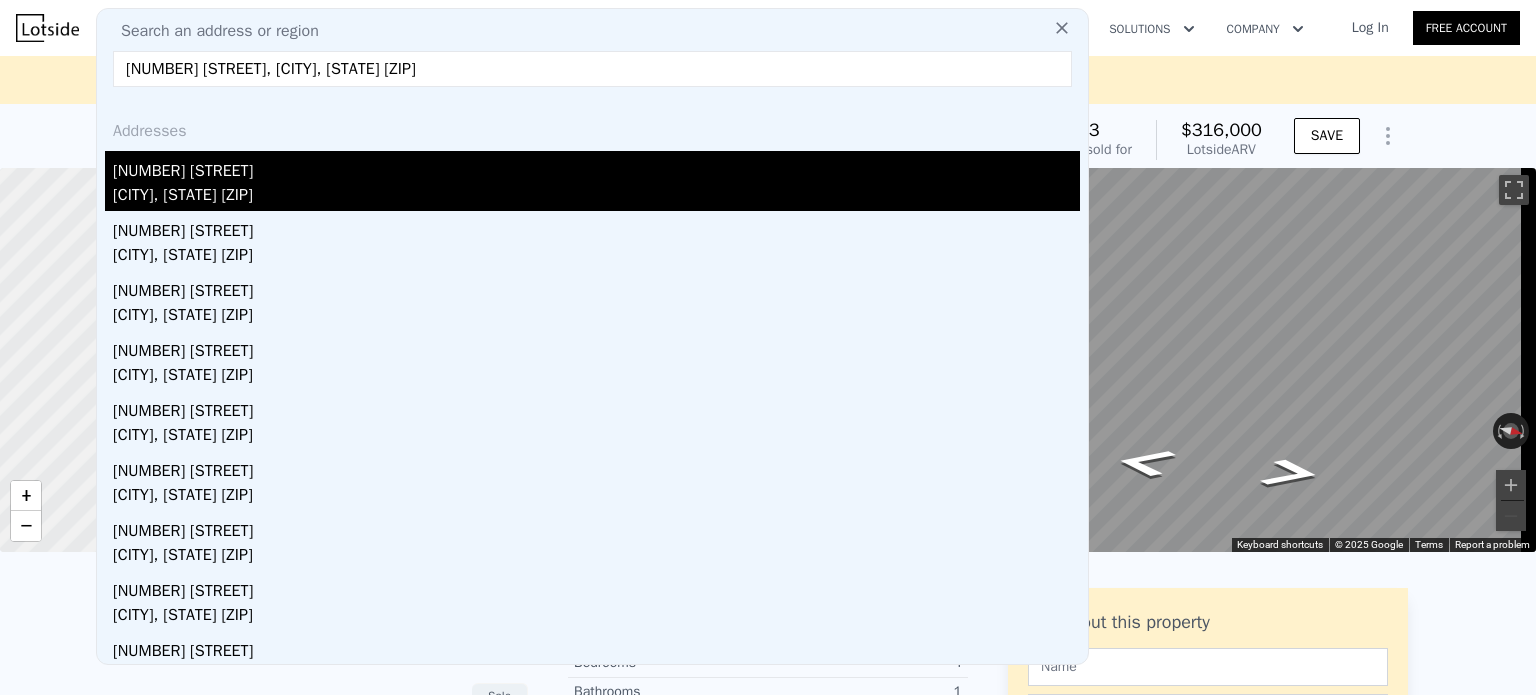type on "[NUMBER] [STREET], [CITY], [STATE] [ZIP]" 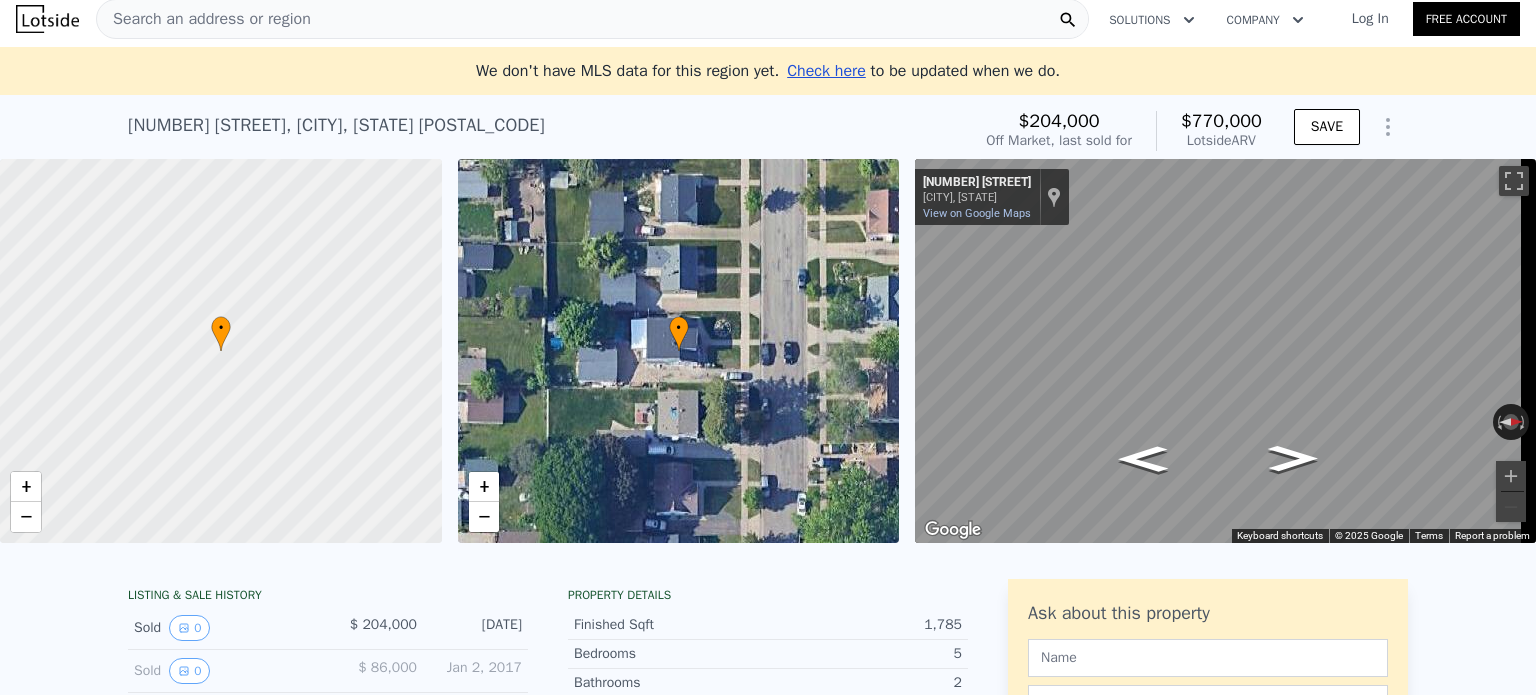 scroll, scrollTop: 0, scrollLeft: 0, axis: both 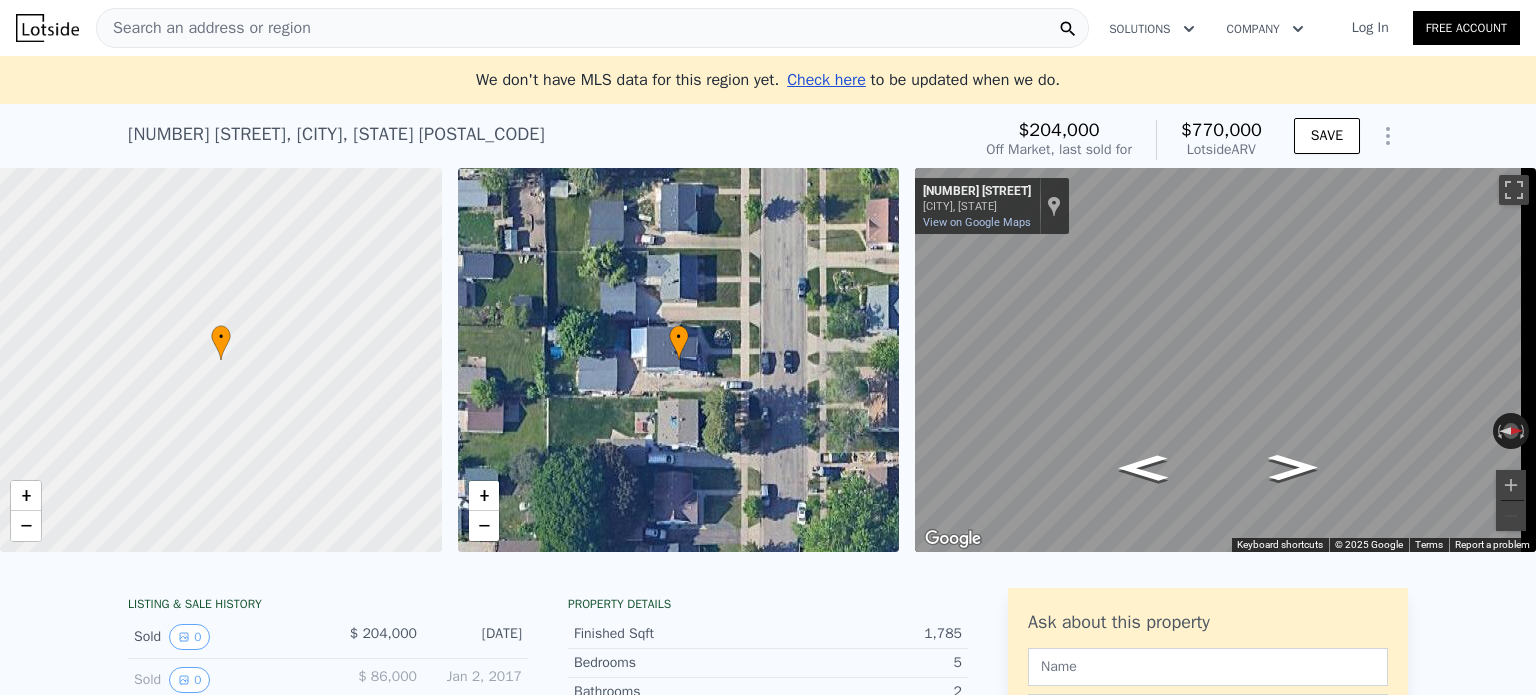 click on "Search an address or region" at bounding box center (204, 28) 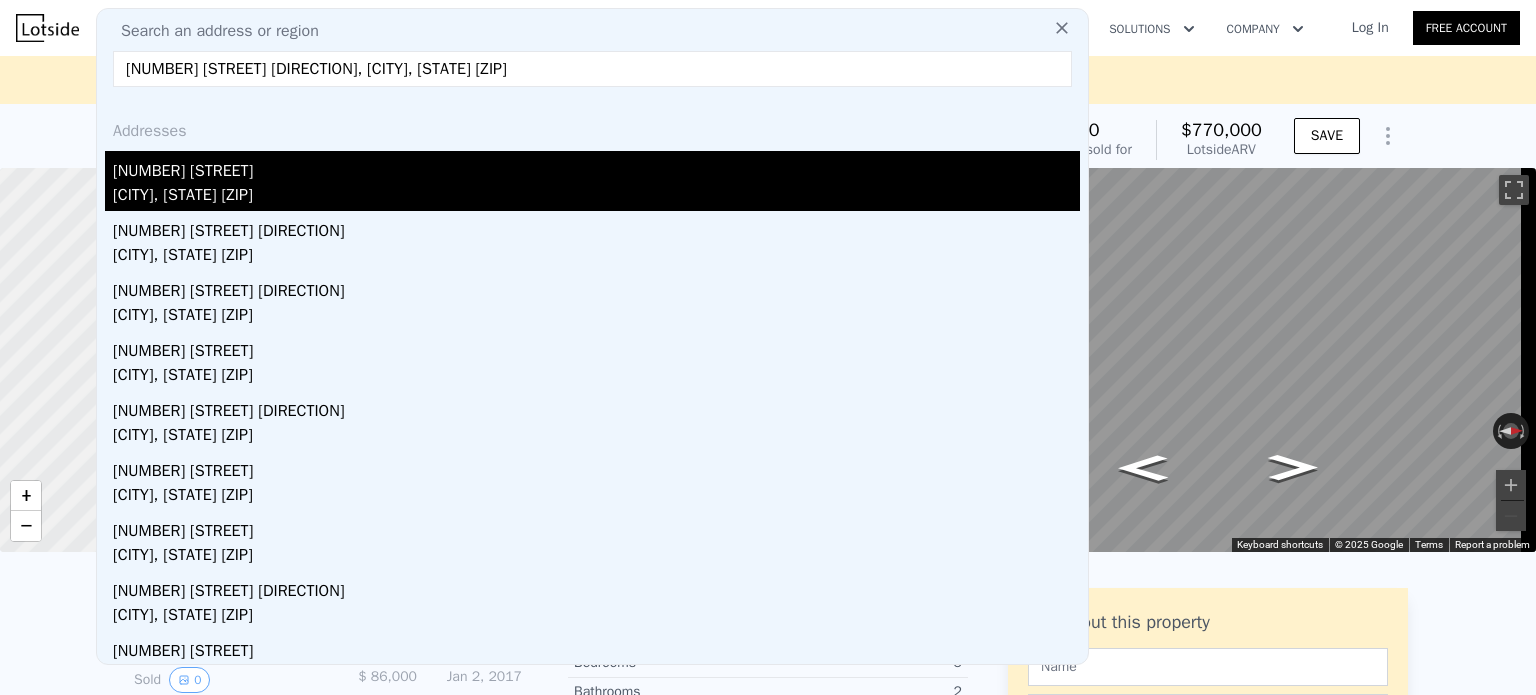 type on "[NUMBER] [STREET] [DIRECTION], [CITY], [STATE] [ZIP]" 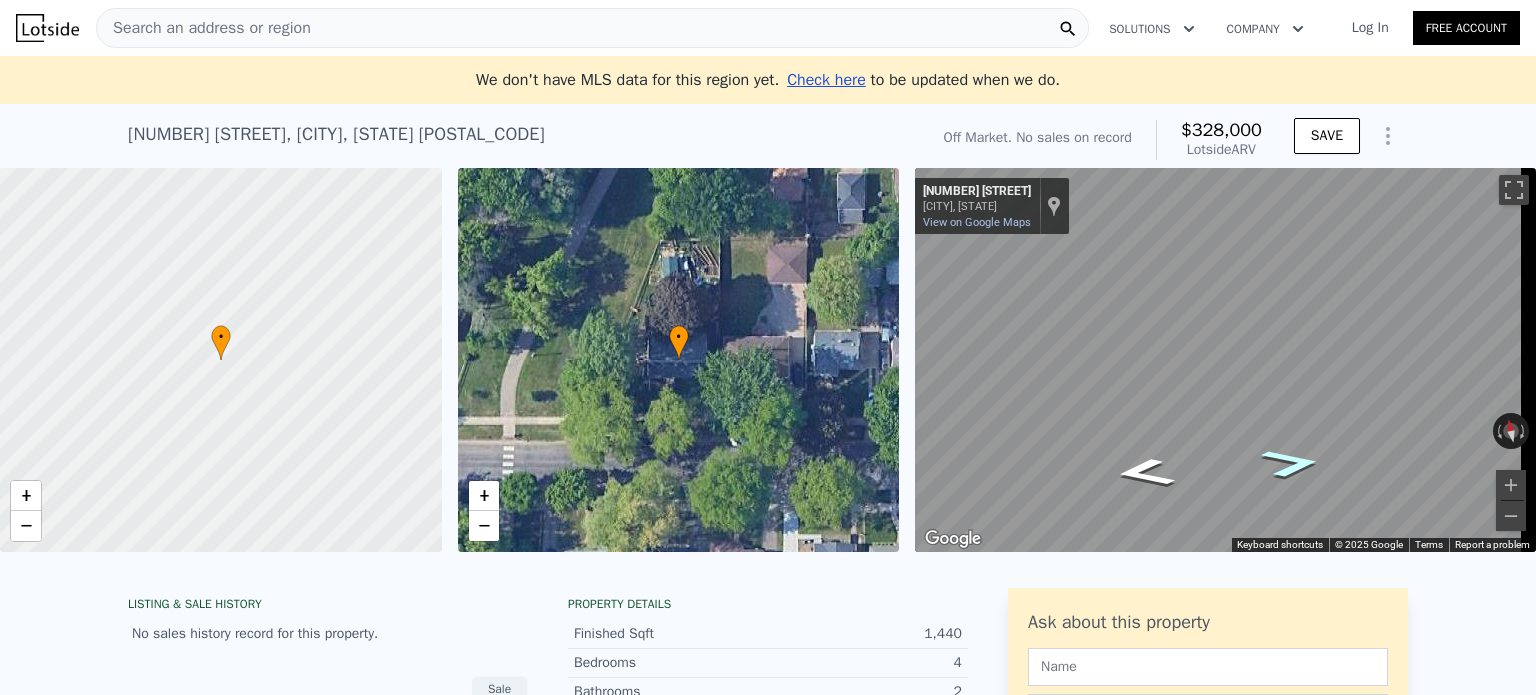 click 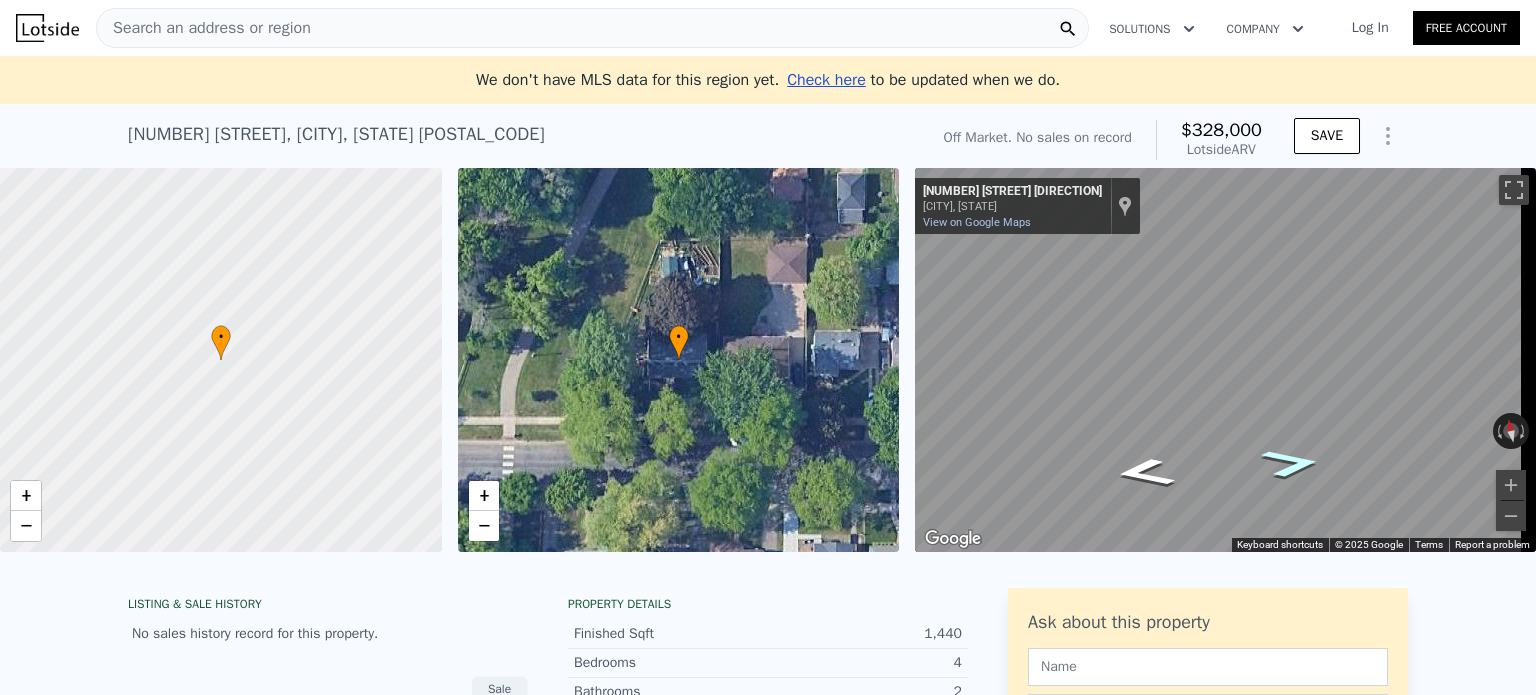 click 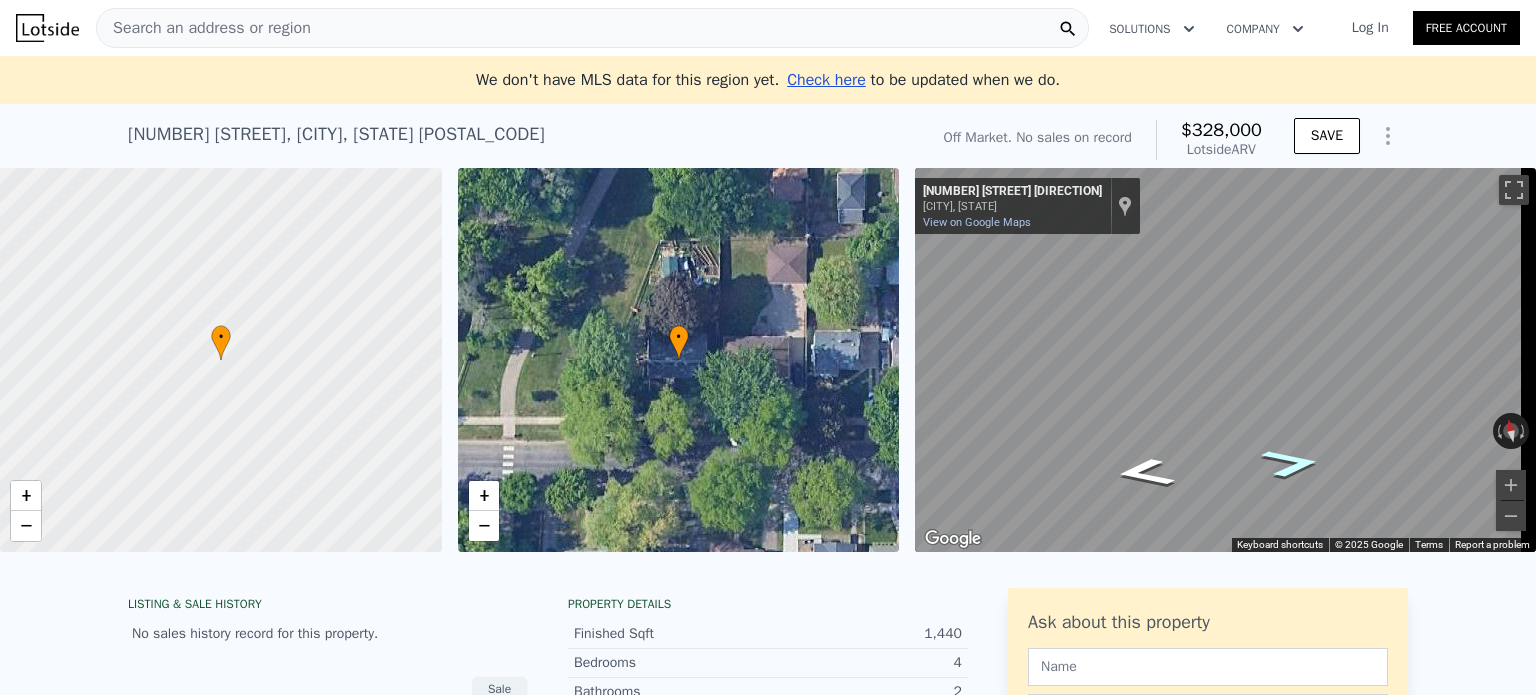 click 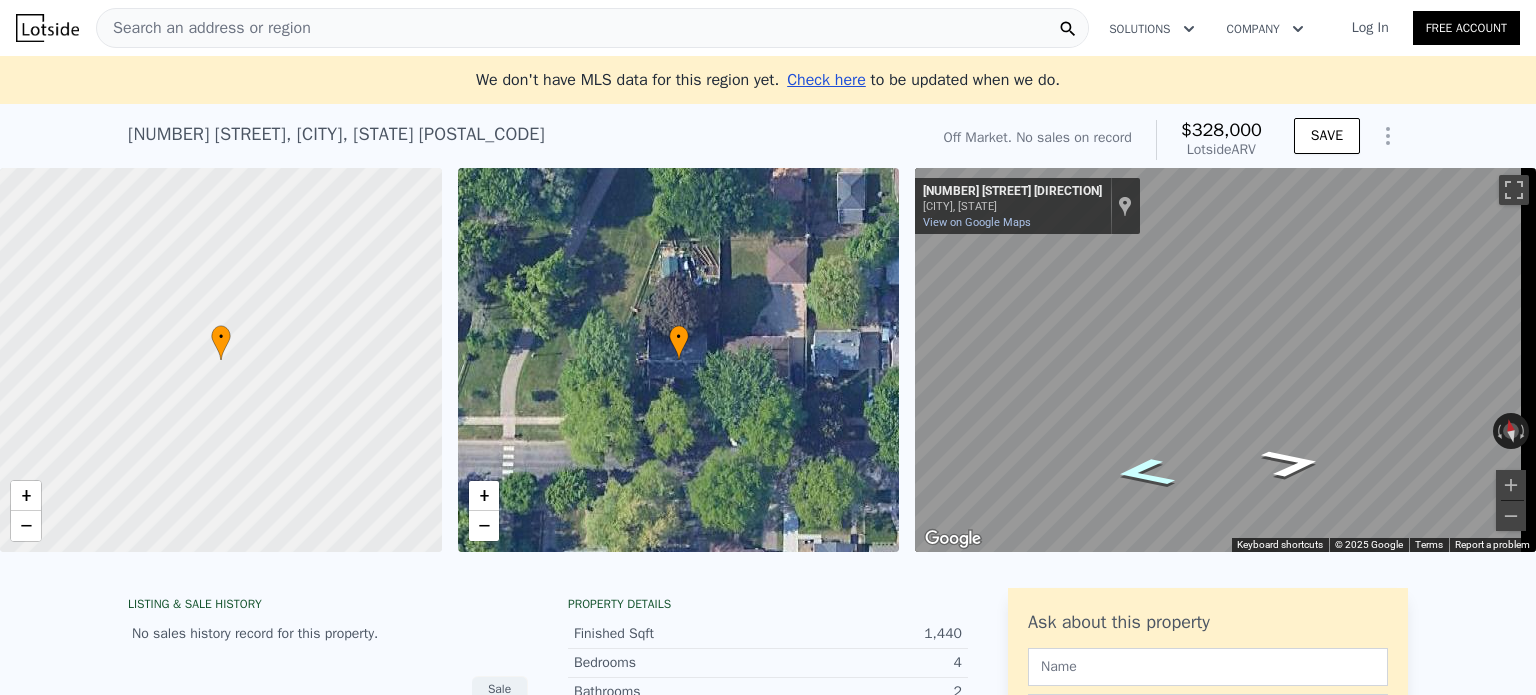 click 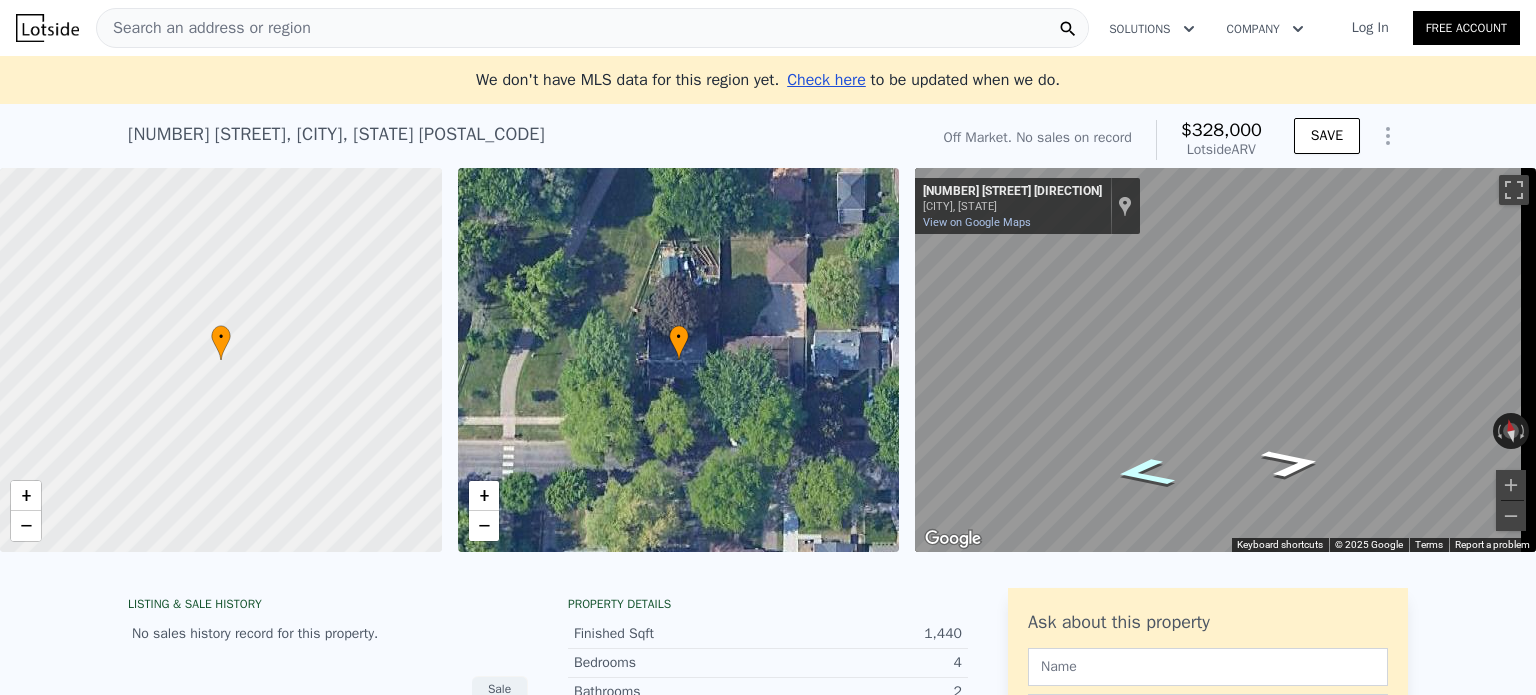 click 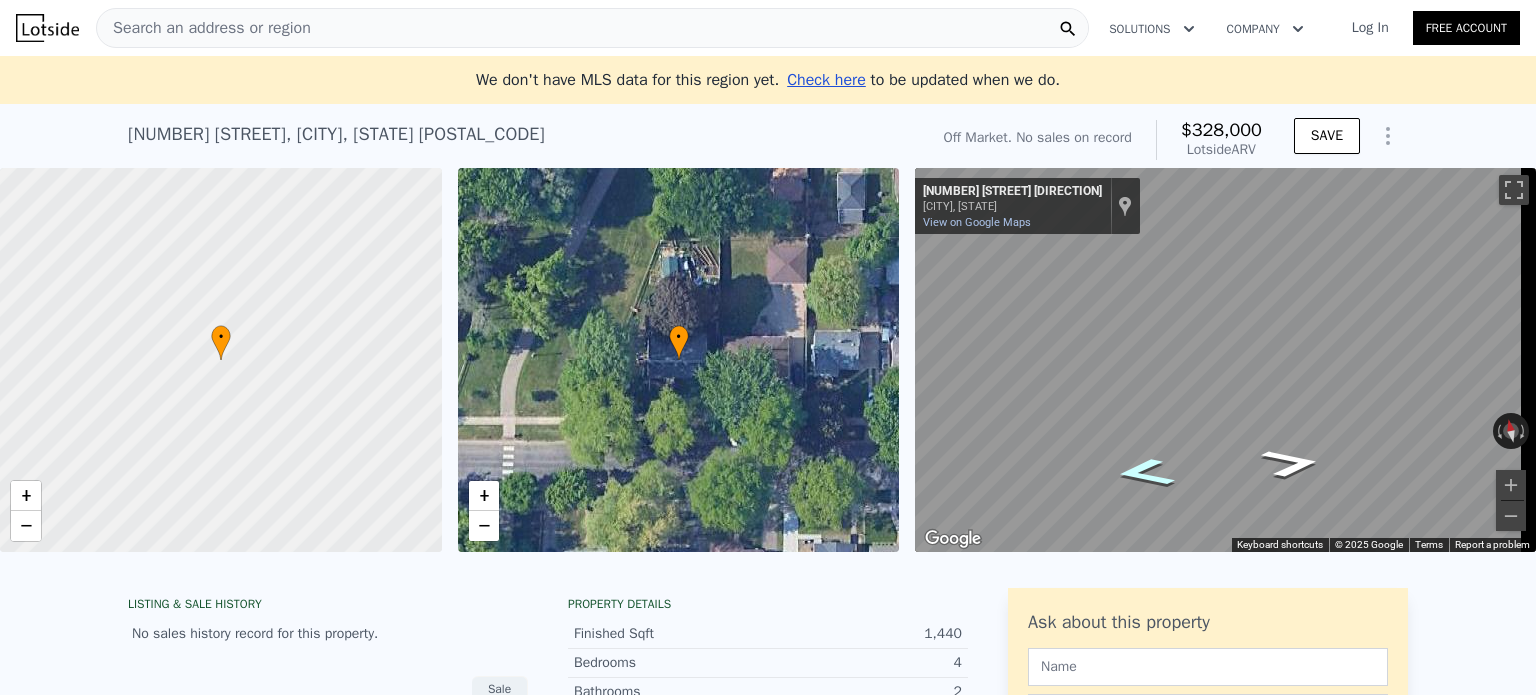 click 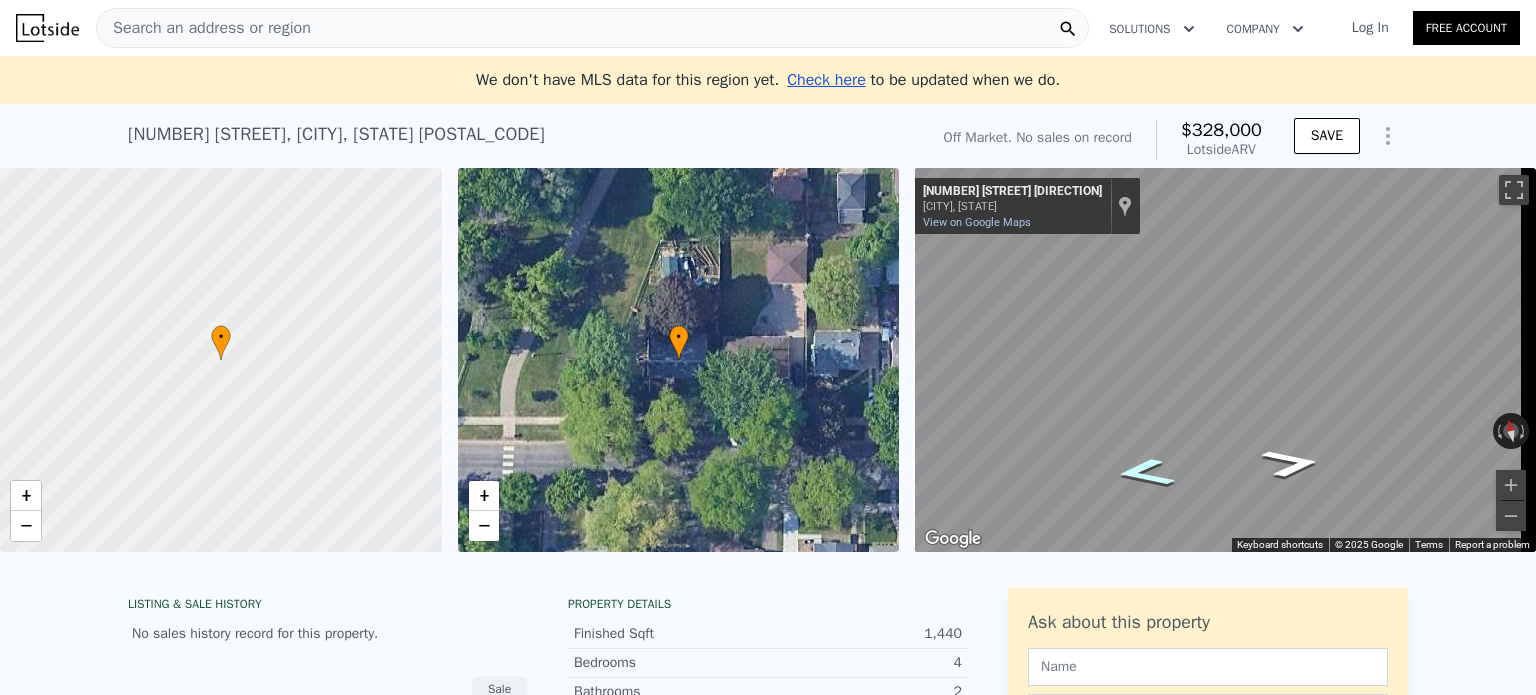 click 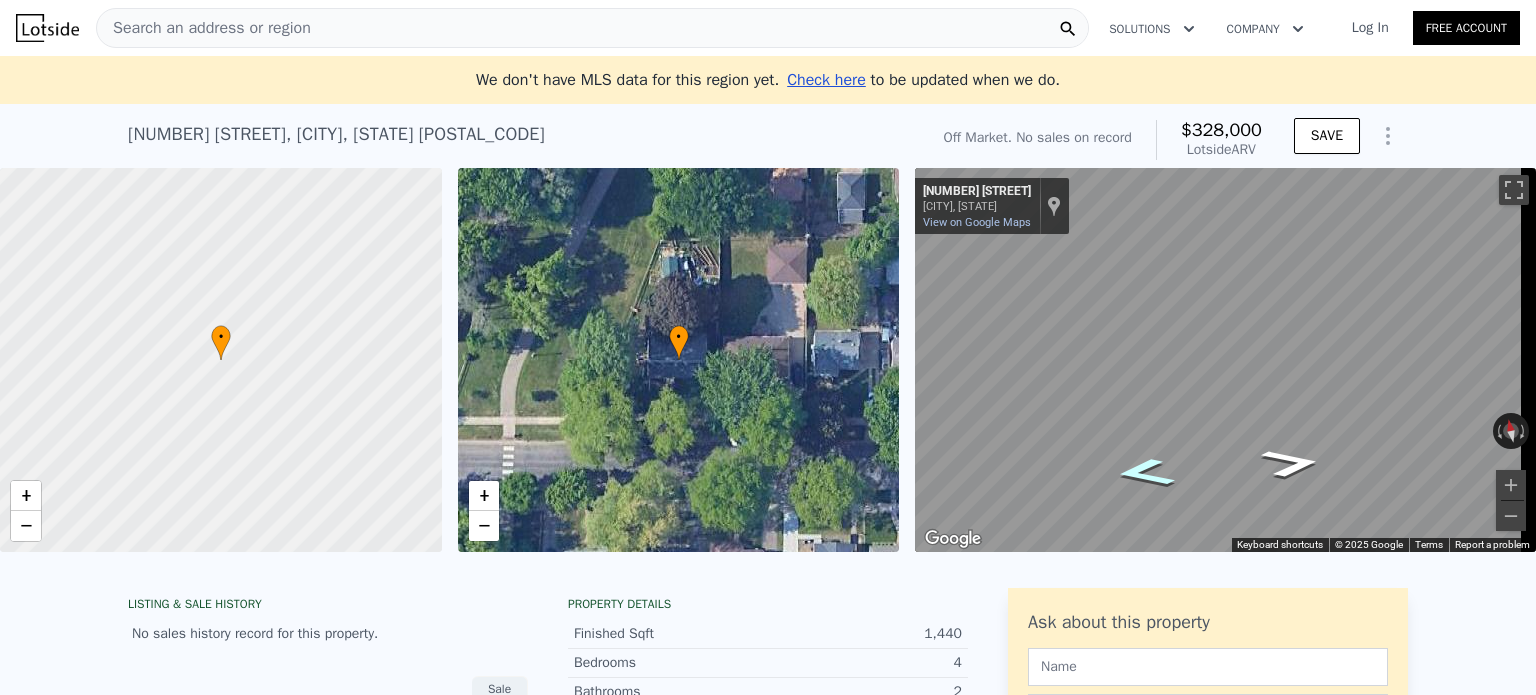 click 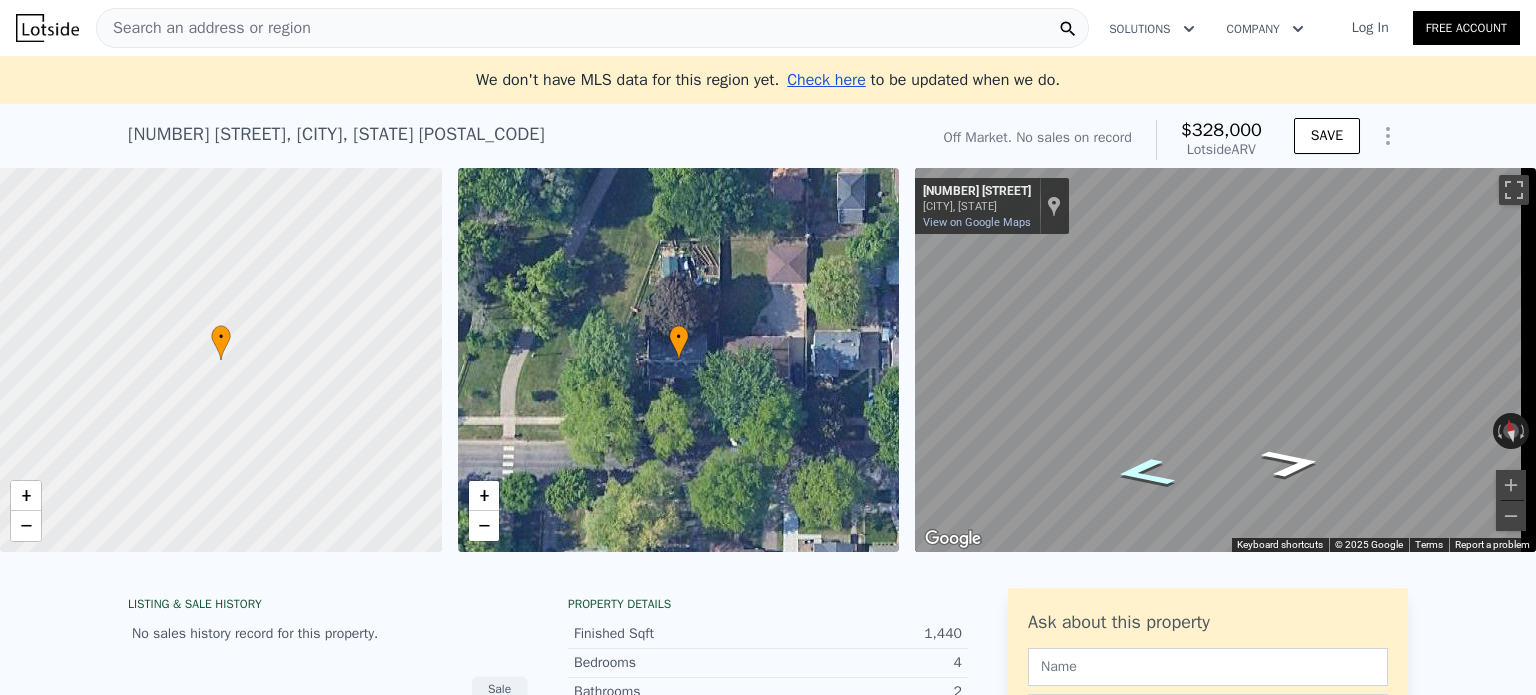click 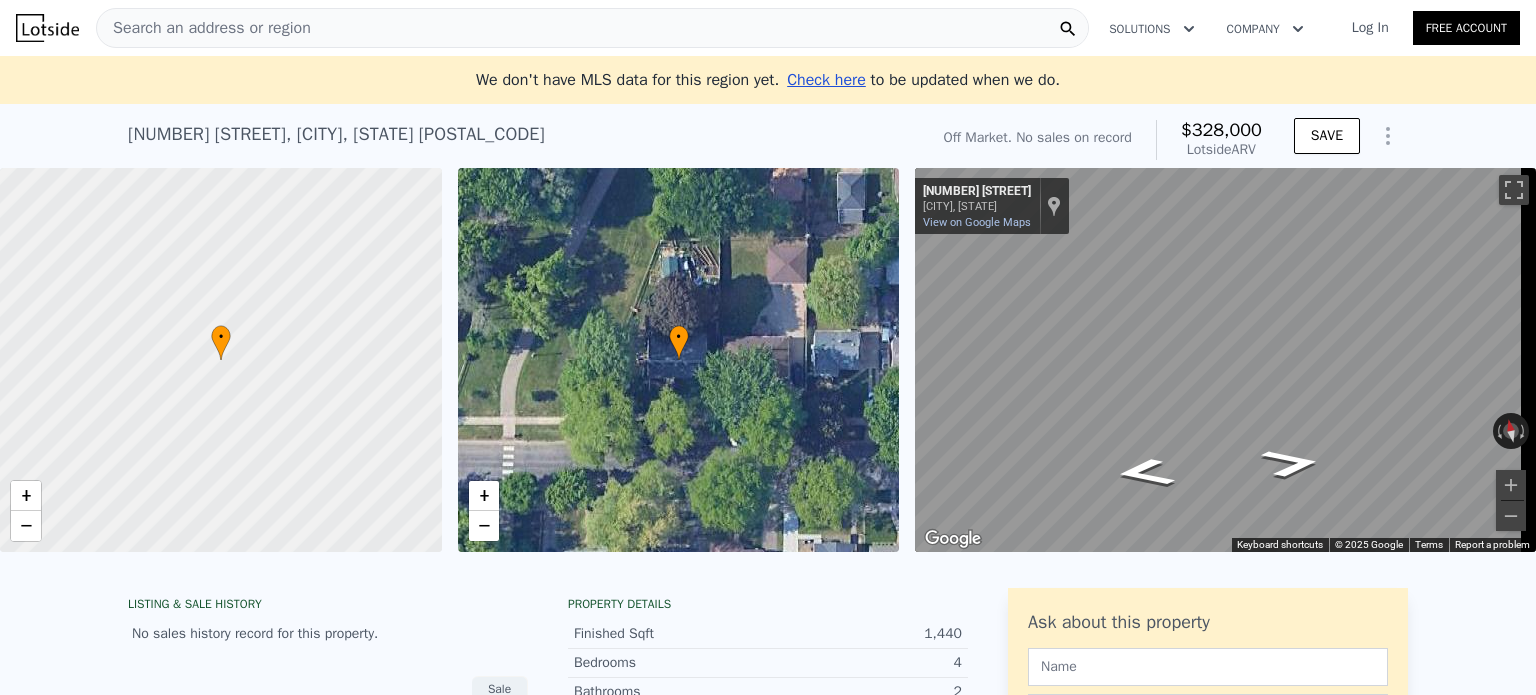 click on "Search an address or region" at bounding box center [592, 28] 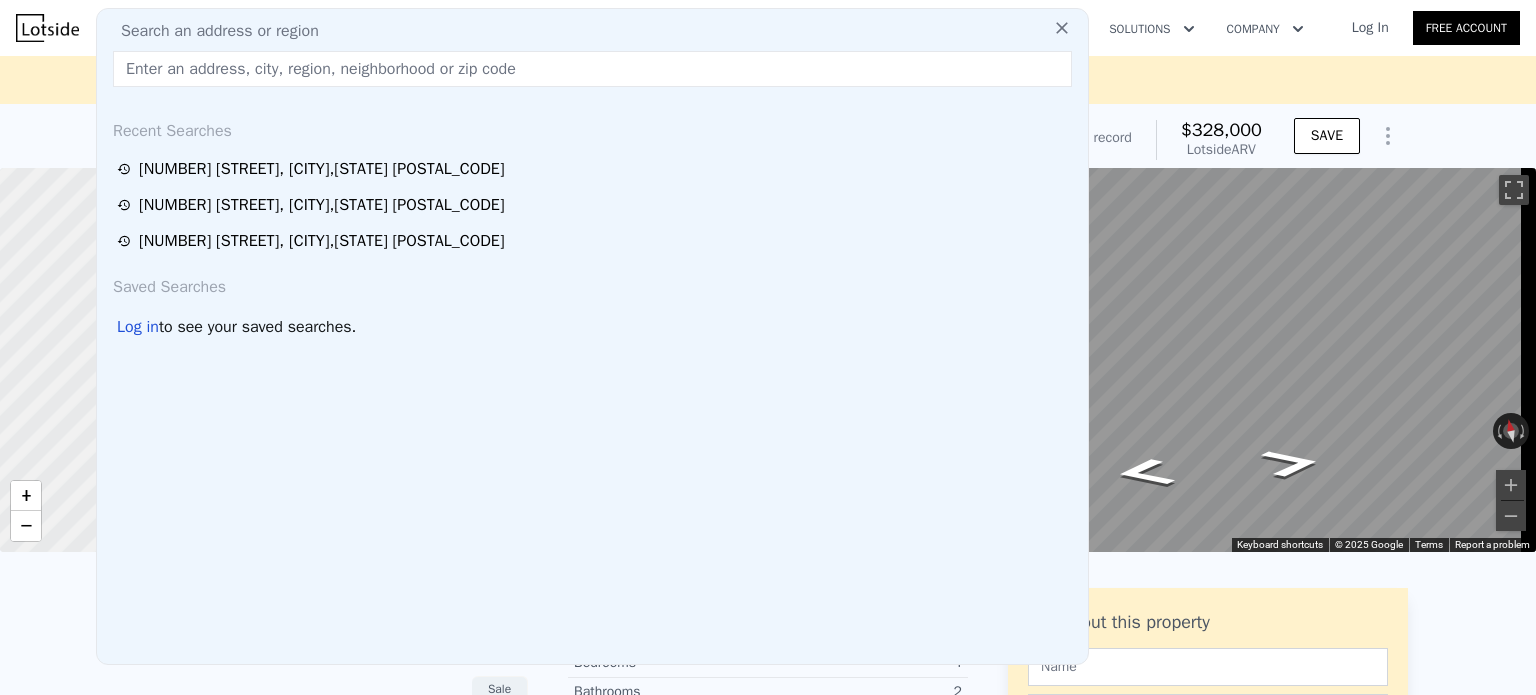 type on "[NUMBER] [STREET], [CITY], [STATE] [POSTAL_CODE]" 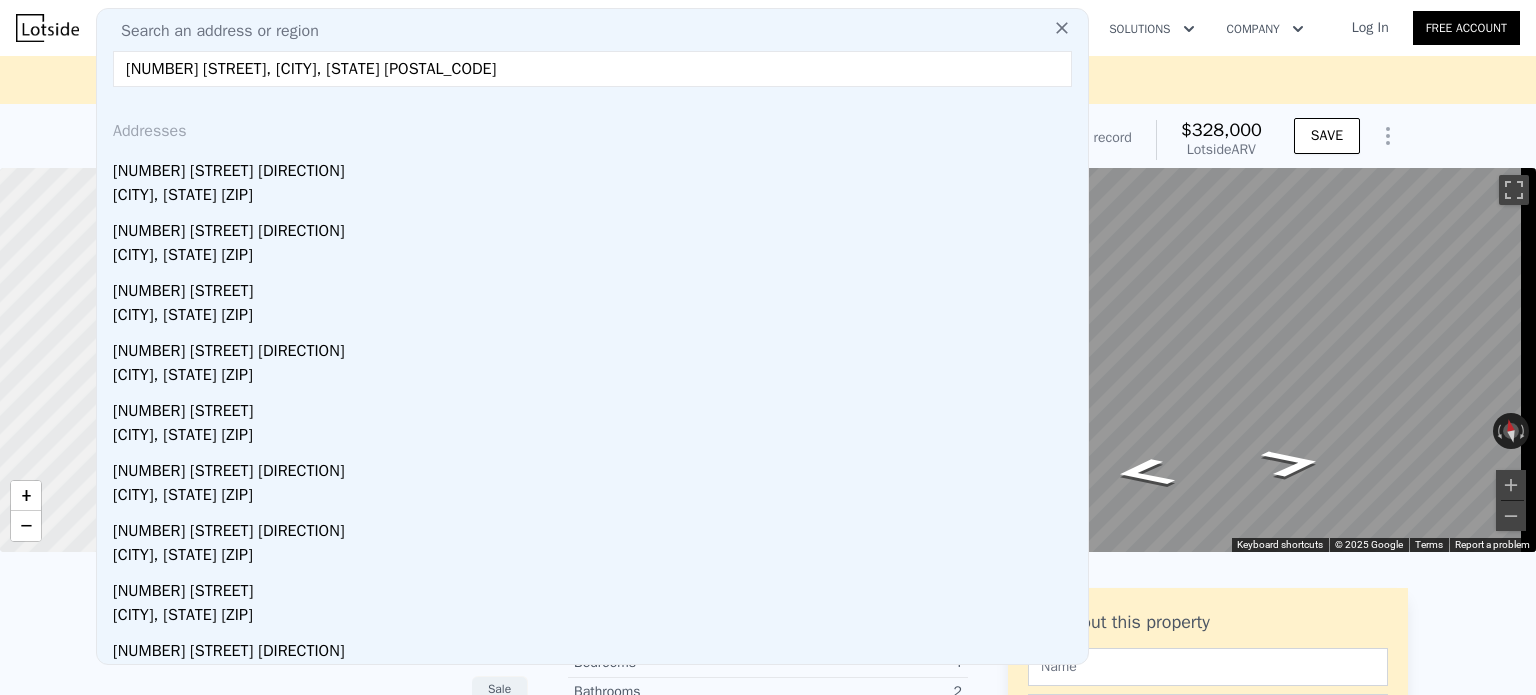 click on "[CITY], [STATE] [ZIP]" at bounding box center (596, 197) 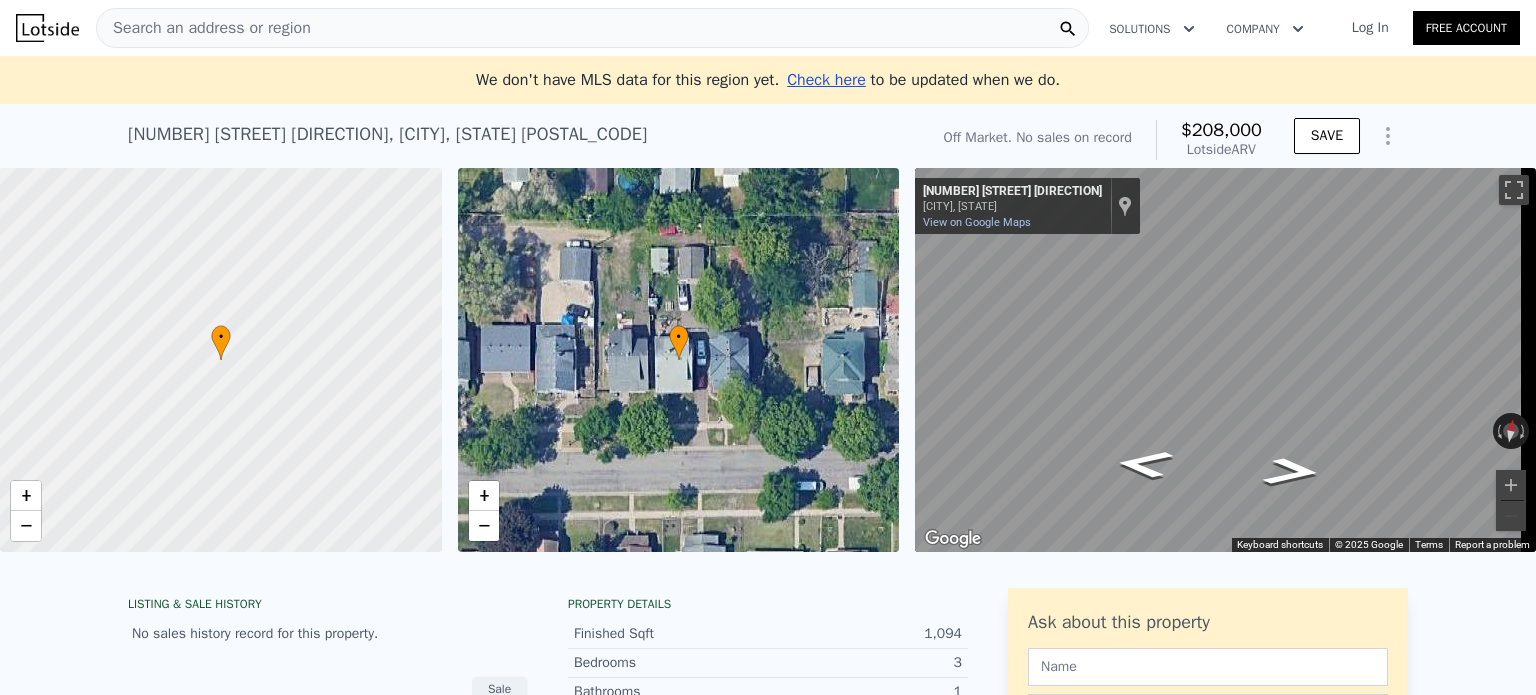 click on "Search an address or region" at bounding box center [592, 28] 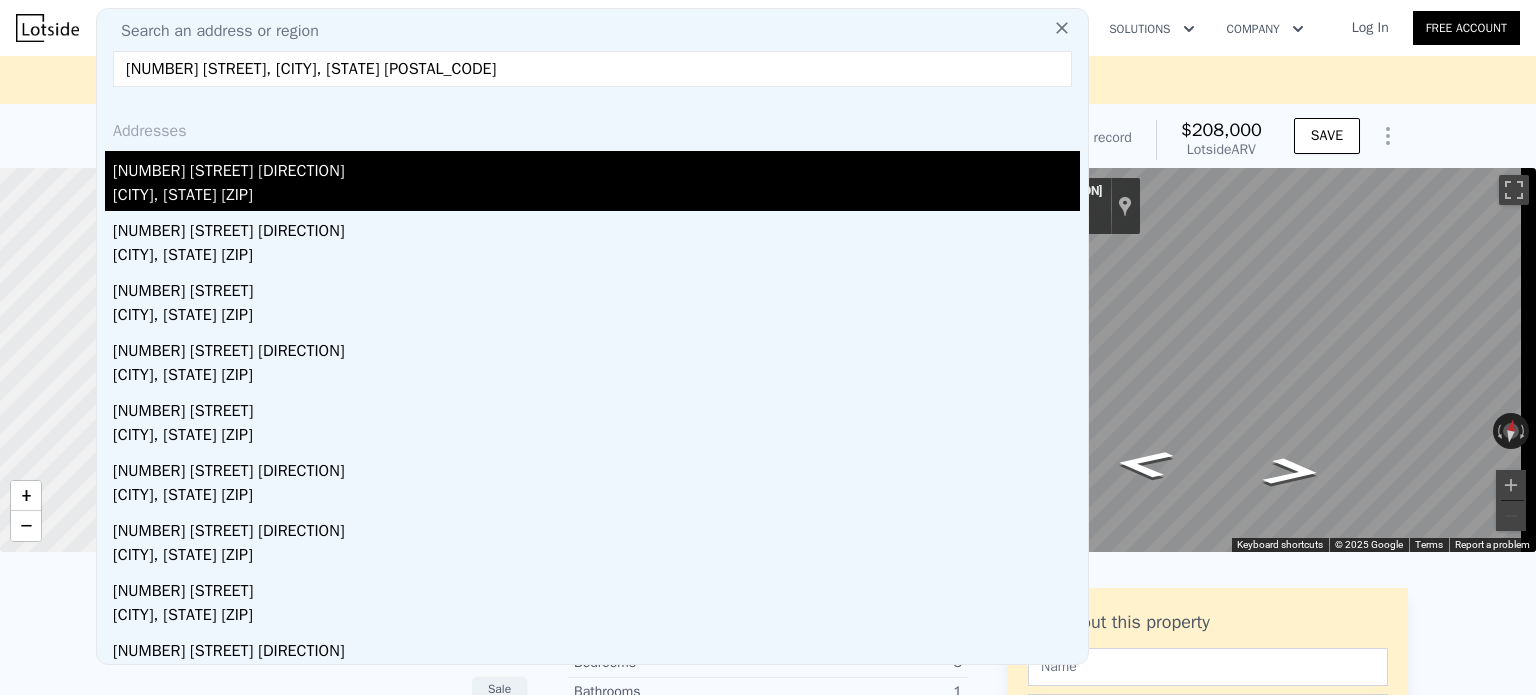 type on "[NUMBER] [STREET], [CITY], [STATE] [POSTAL_CODE]" 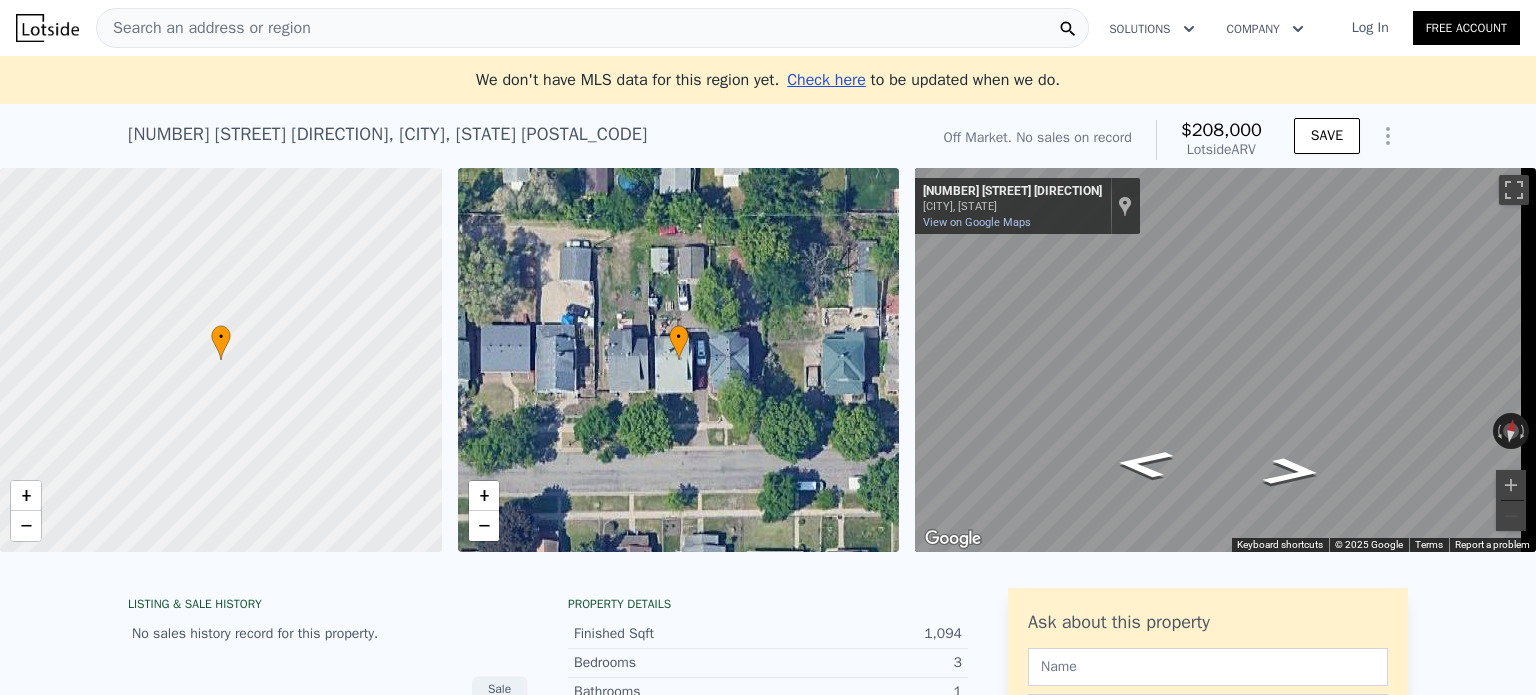 click on "Search an address or region" at bounding box center [592, 28] 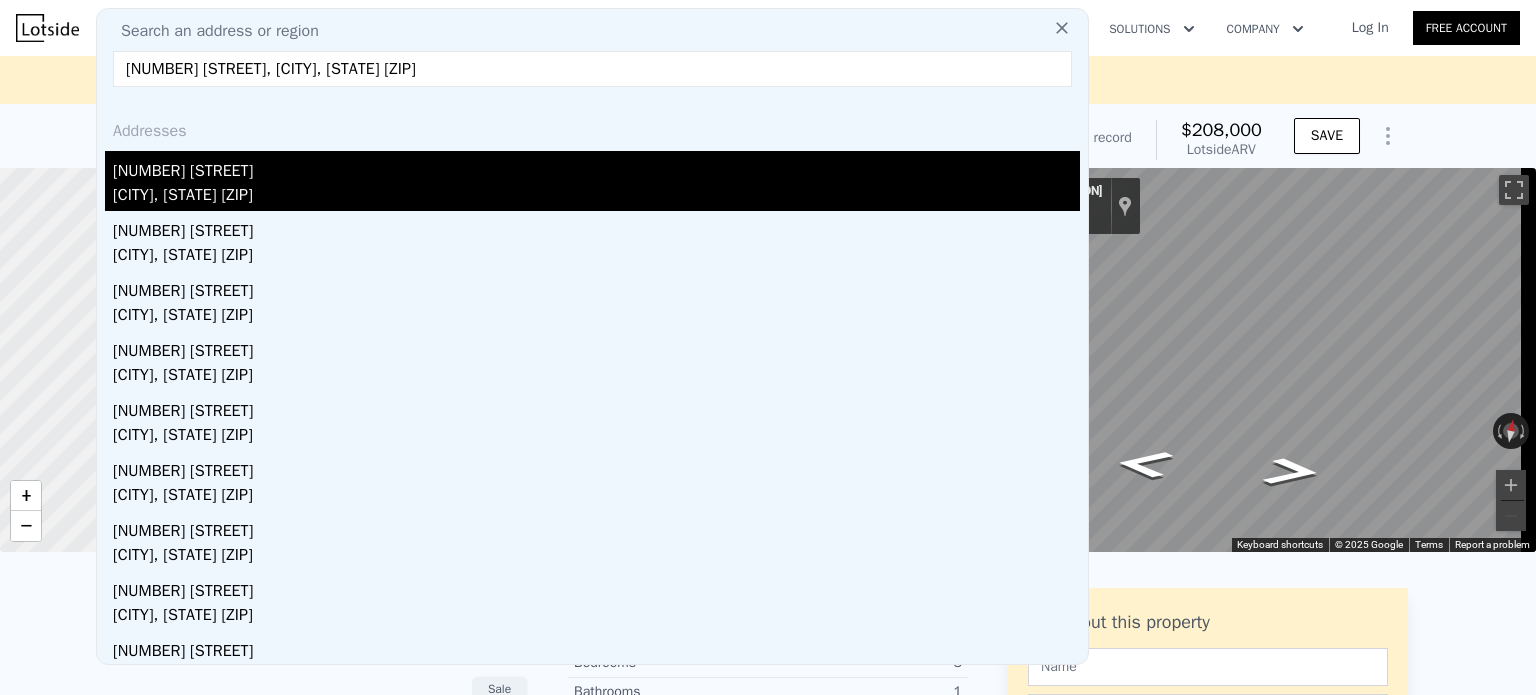 type on "[NUMBER] [STREET], [CITY], [STATE] [ZIP]" 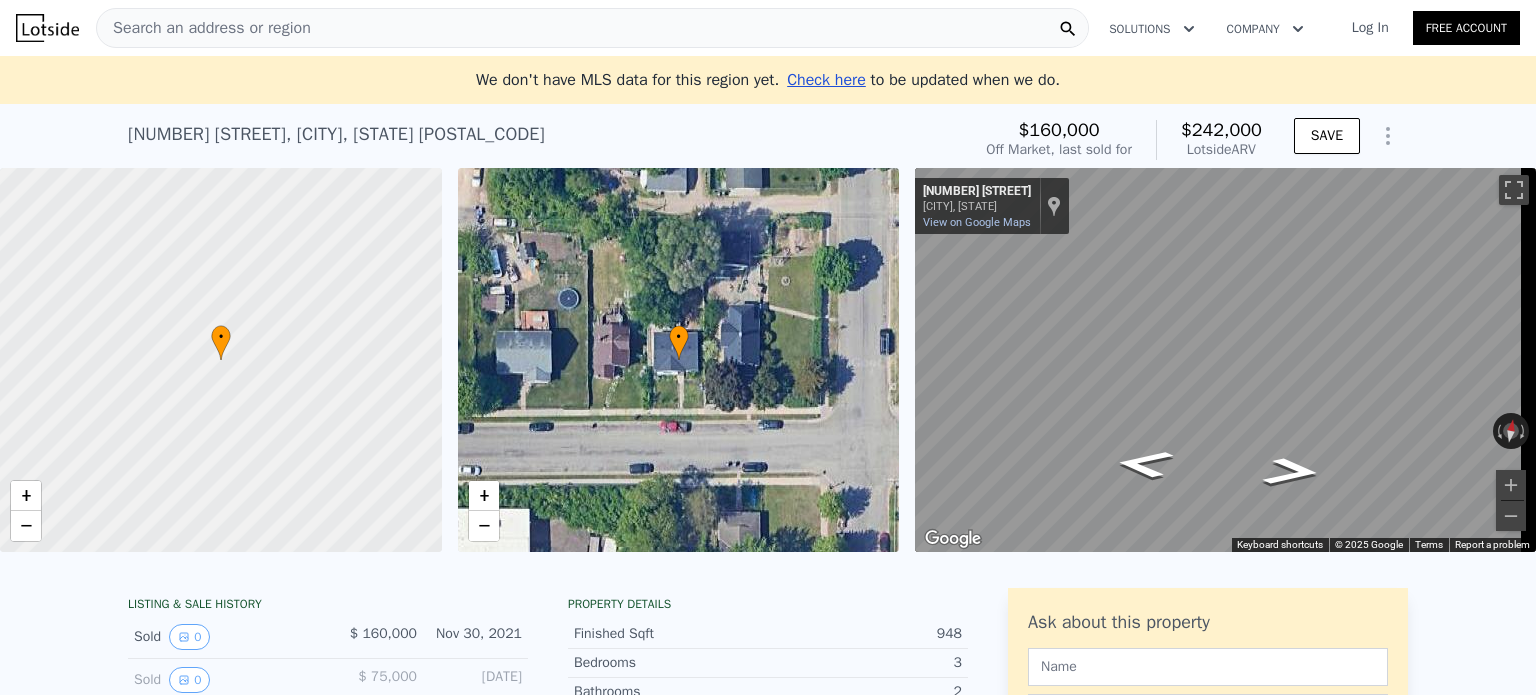 click on "Search an address or region" at bounding box center (592, 28) 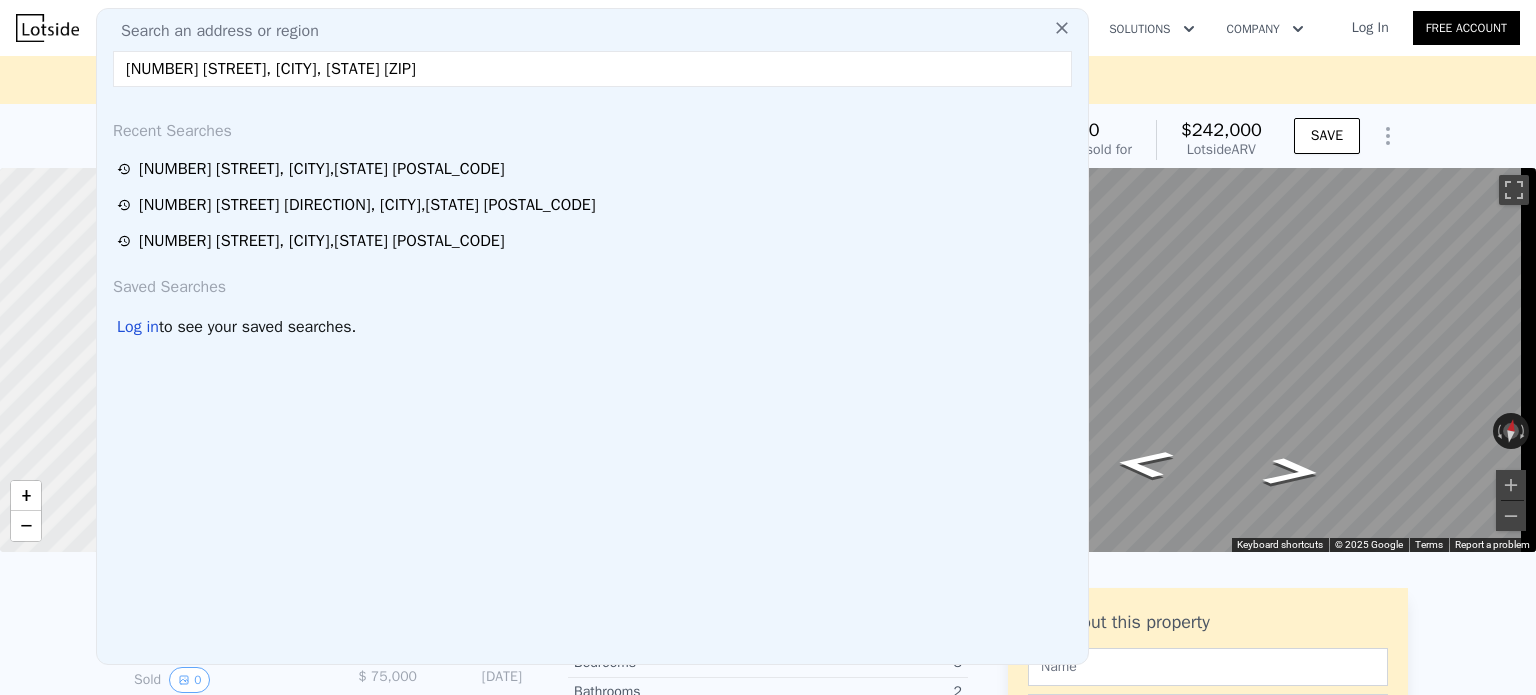 type on "[NUMBER] [STREET], [CITY], [STATE] [ZIP]" 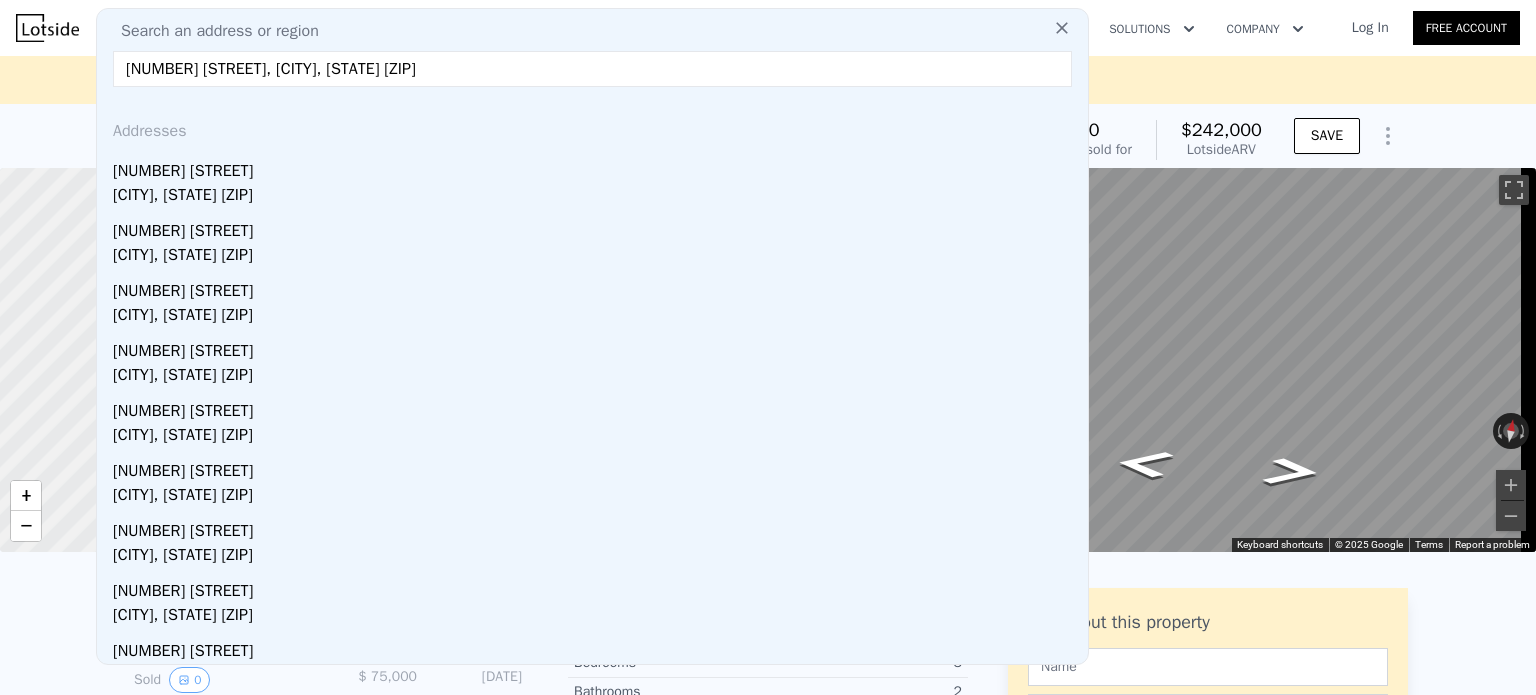 drag, startPoint x: 390, startPoint y: 19, endPoint x: 400, endPoint y: -1, distance: 22.36068 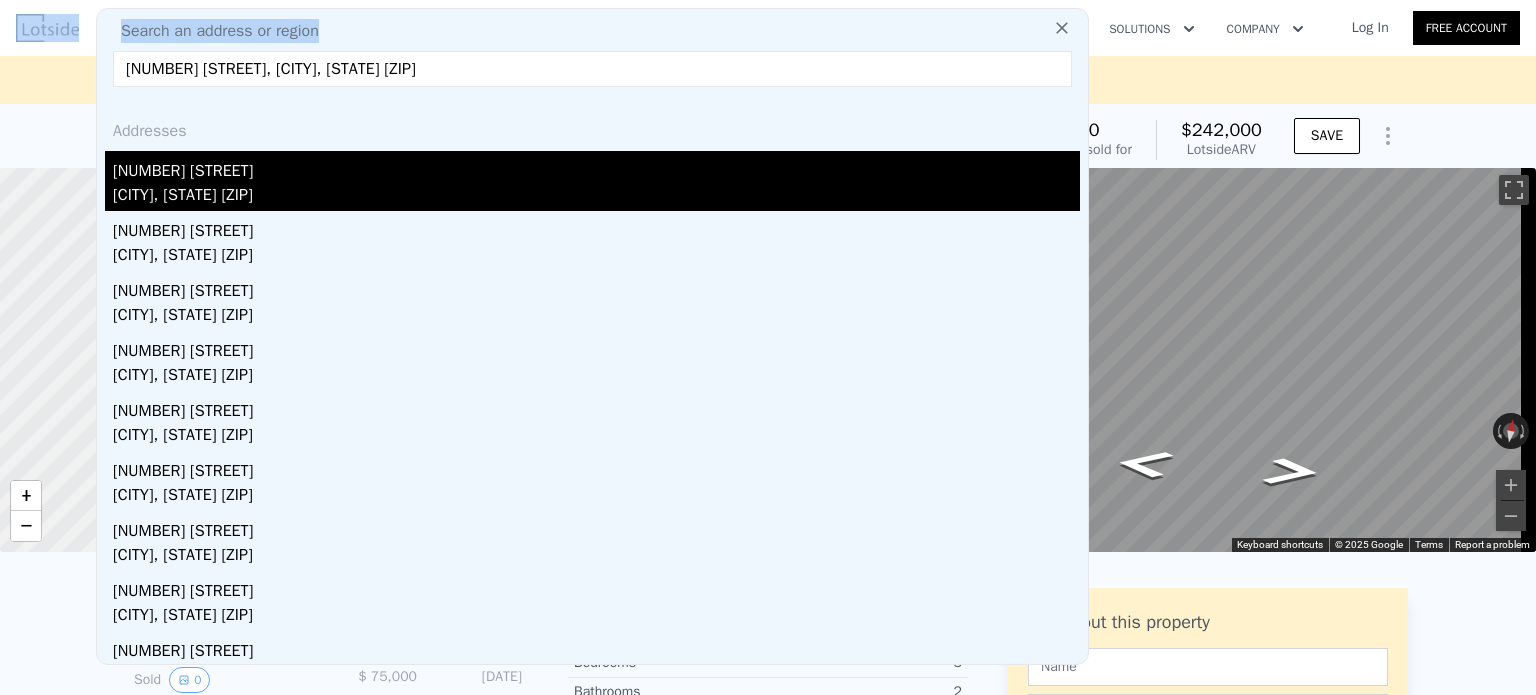 click on "[CITY], [STATE] [ZIP]" at bounding box center (596, 197) 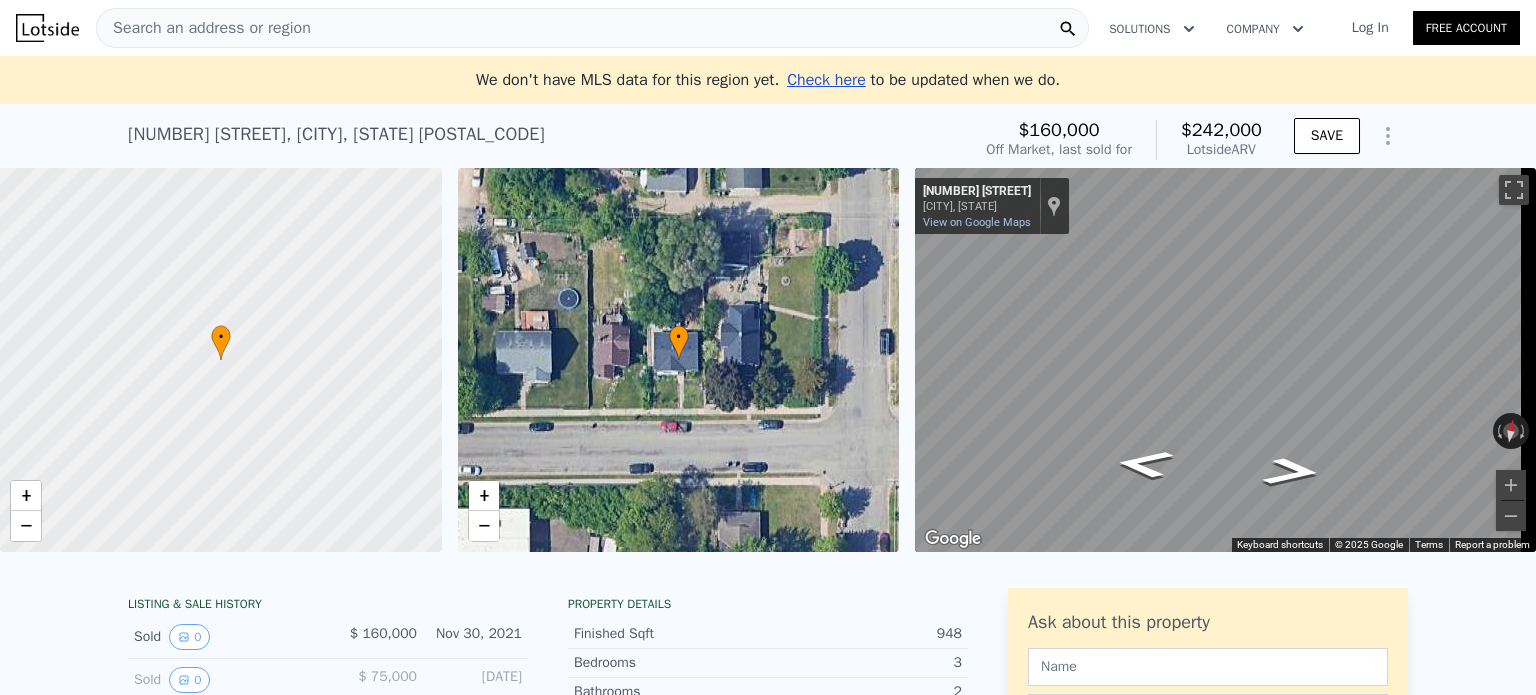 click on "Search an address or region" at bounding box center [204, 28] 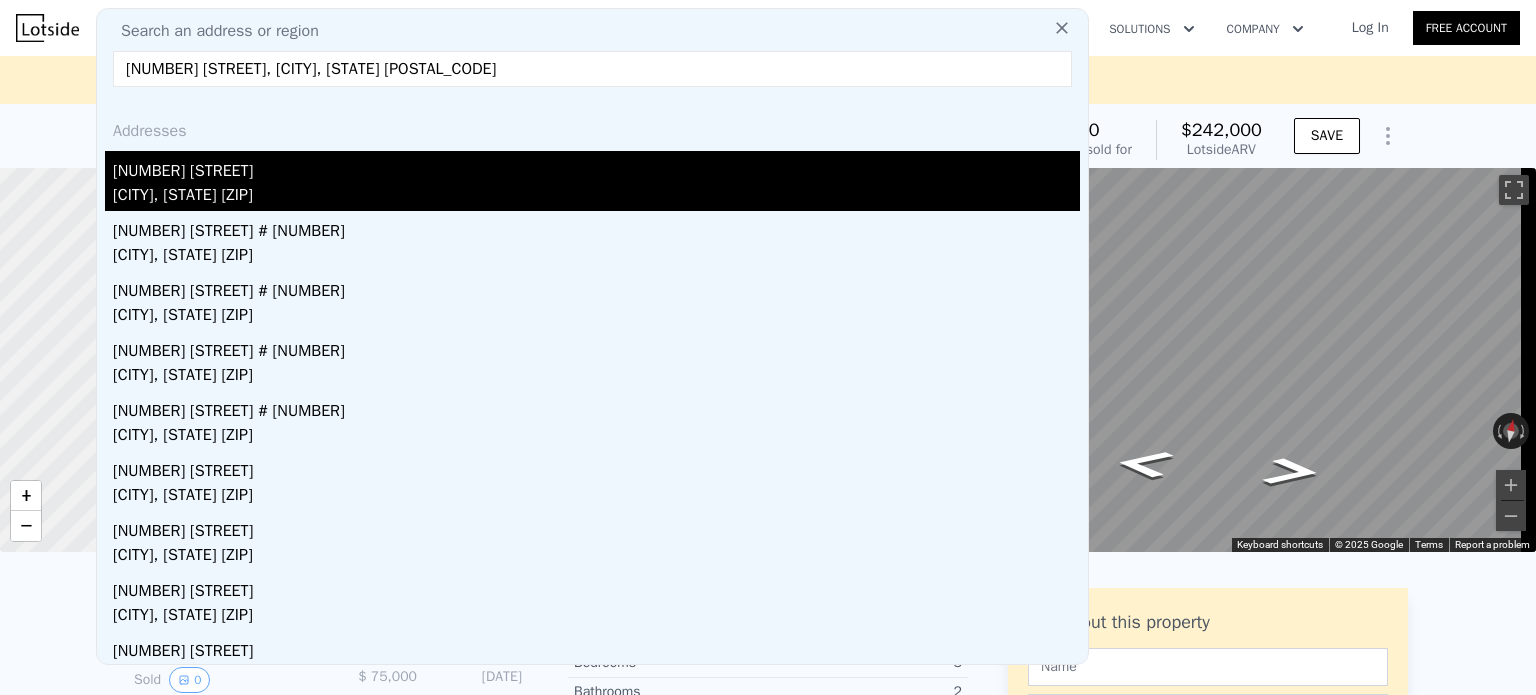 type on "[NUMBER] [STREET], [CITY], [STATE] [POSTAL_CODE]" 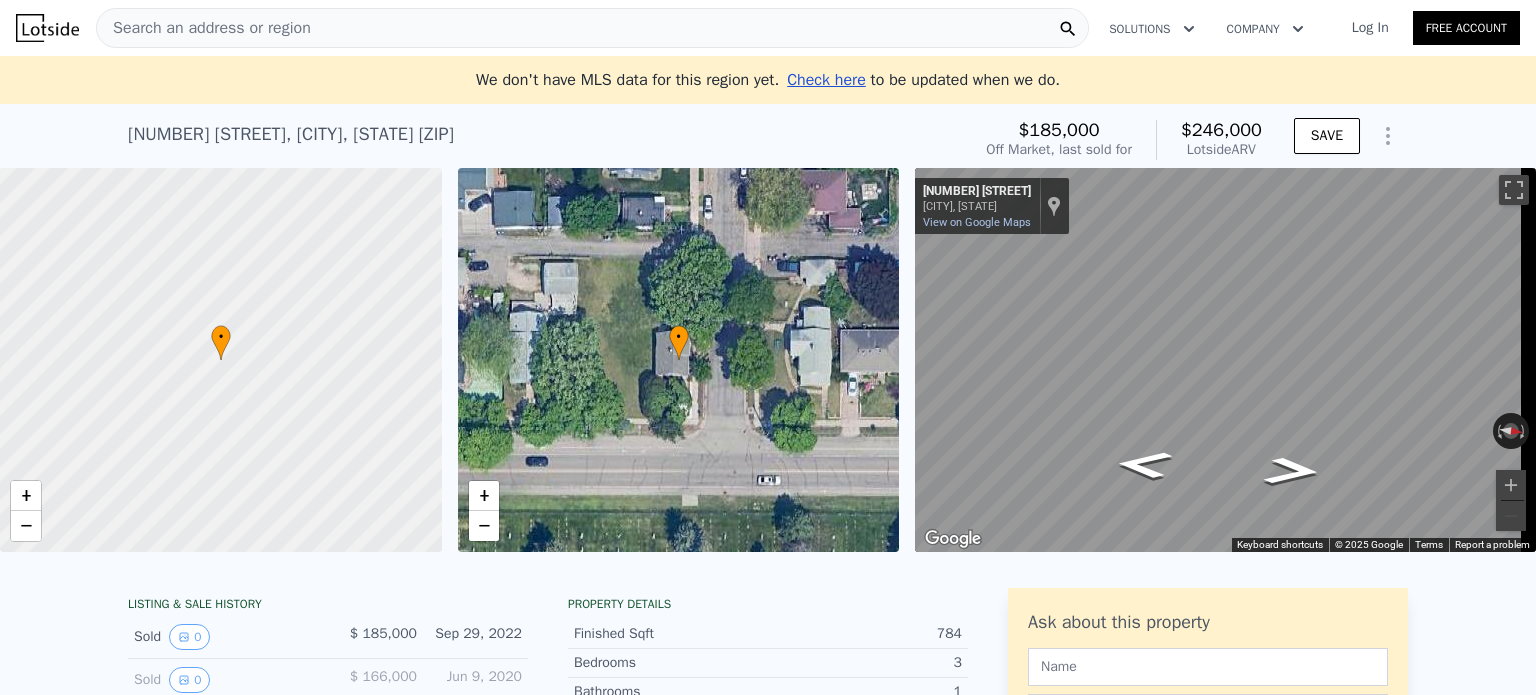 click on "Search an address or region" at bounding box center (592, 28) 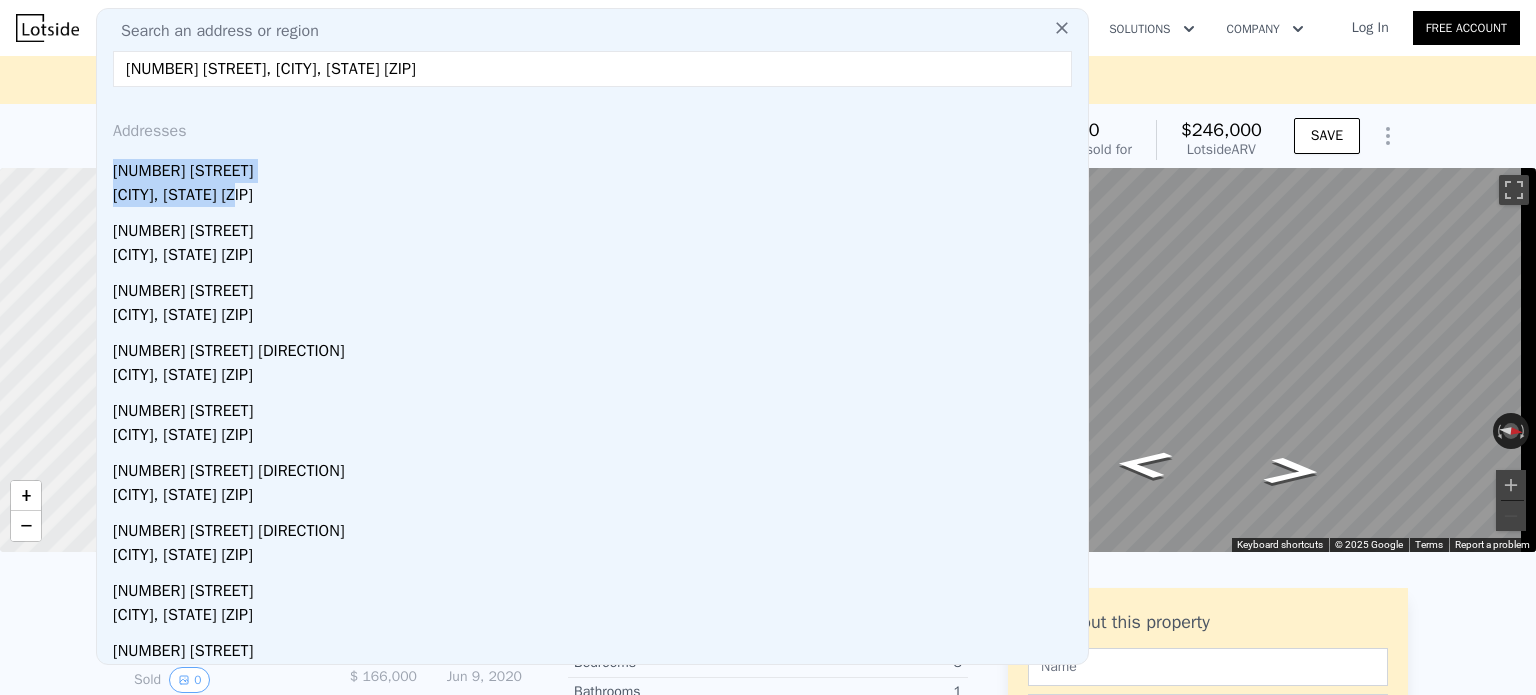 drag, startPoint x: 246, startPoint y: 187, endPoint x: 349, endPoint y: 140, distance: 113.216606 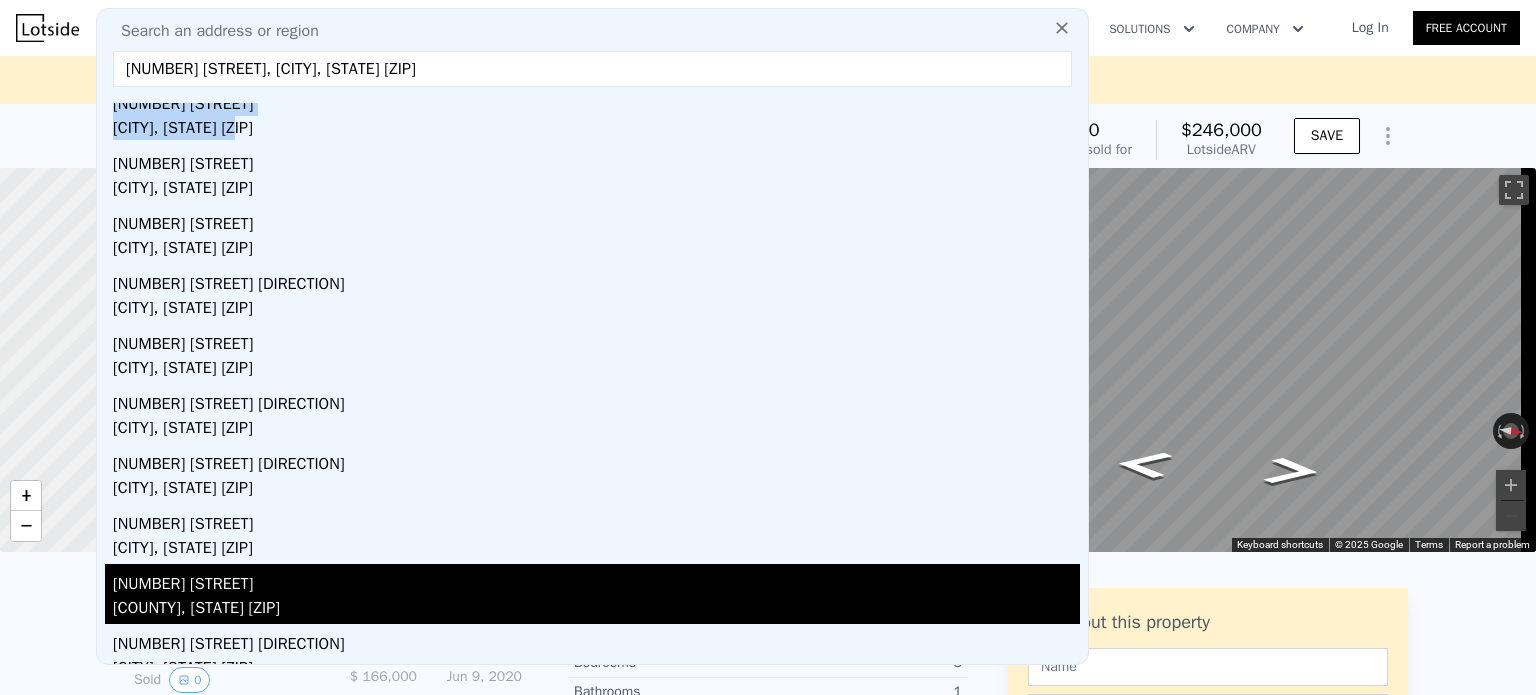 scroll, scrollTop: 86, scrollLeft: 0, axis: vertical 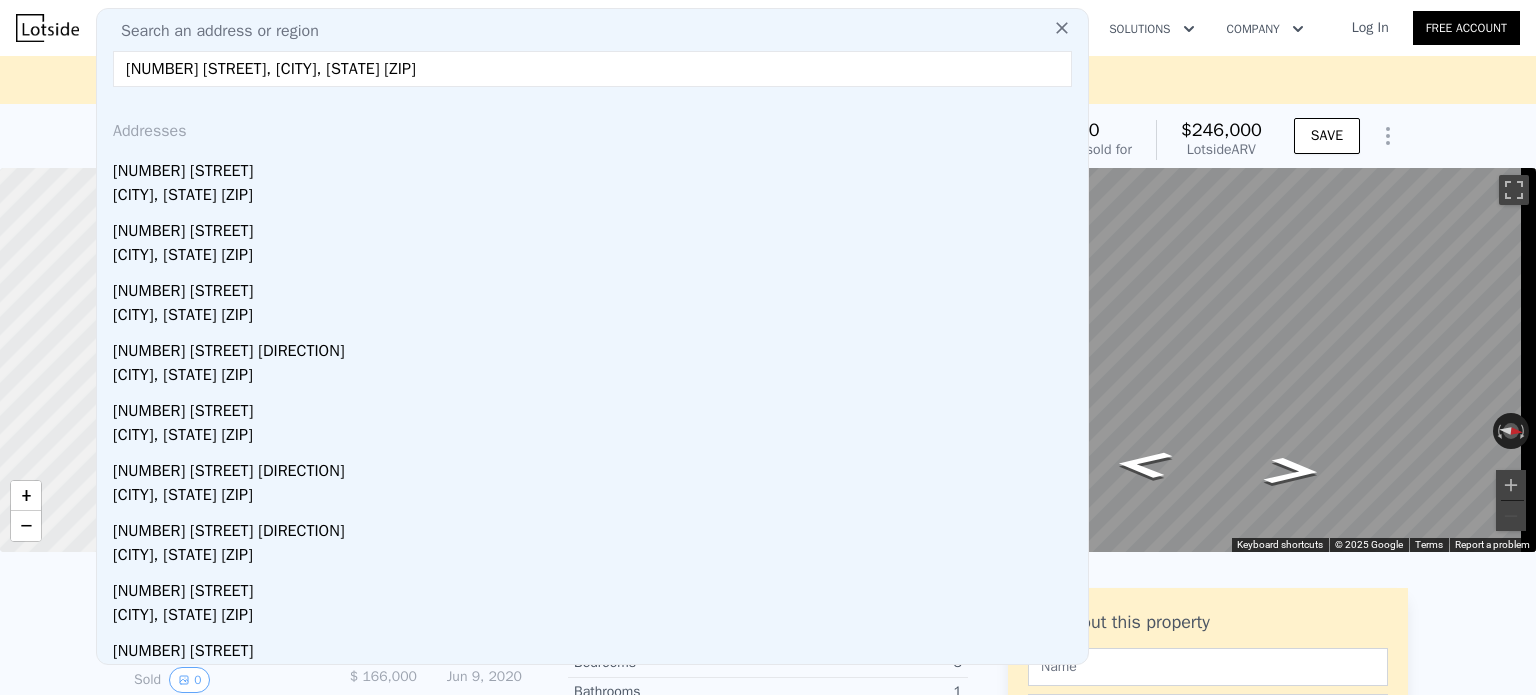 click on "[NUMBER] [STREET], [CITY], [STATE] [ZIP]" at bounding box center (592, 69) 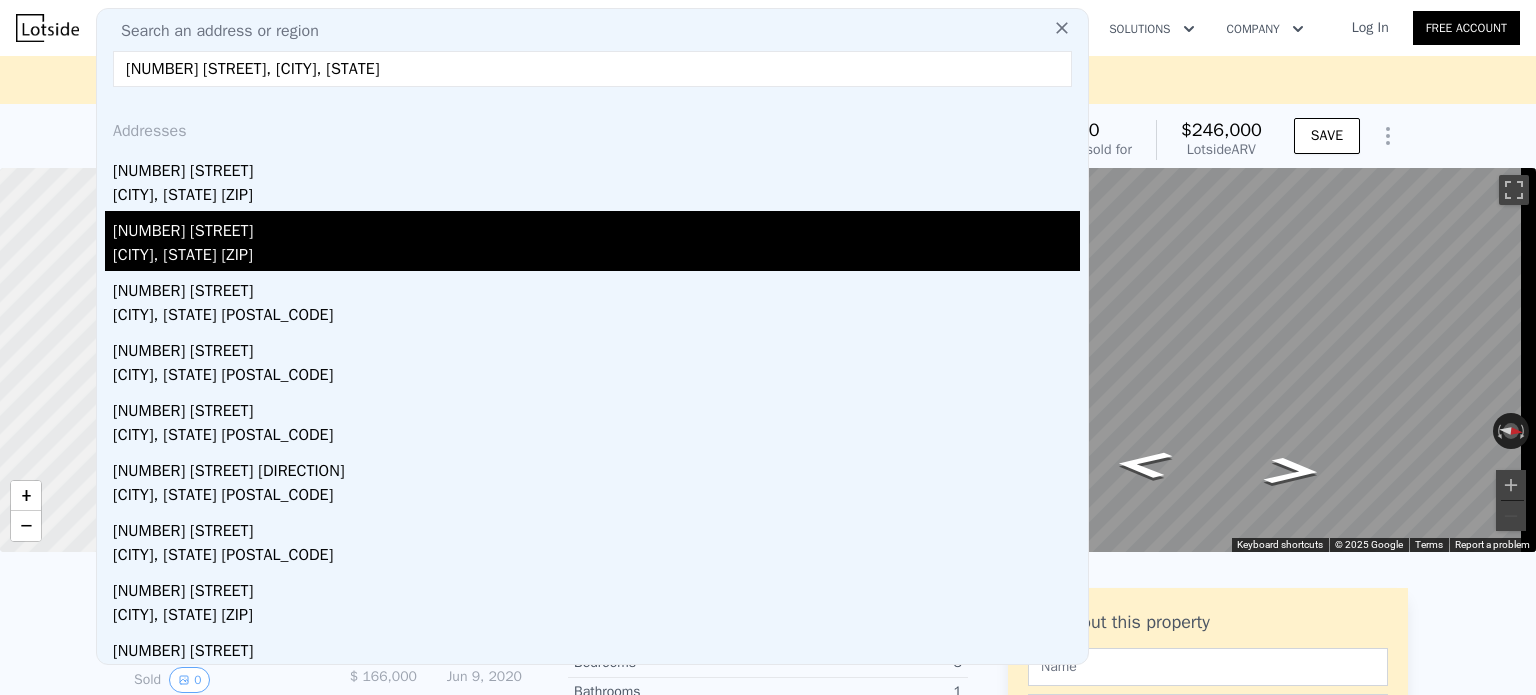 type on "[NUMBER] [STREET], [CITY], [STATE]" 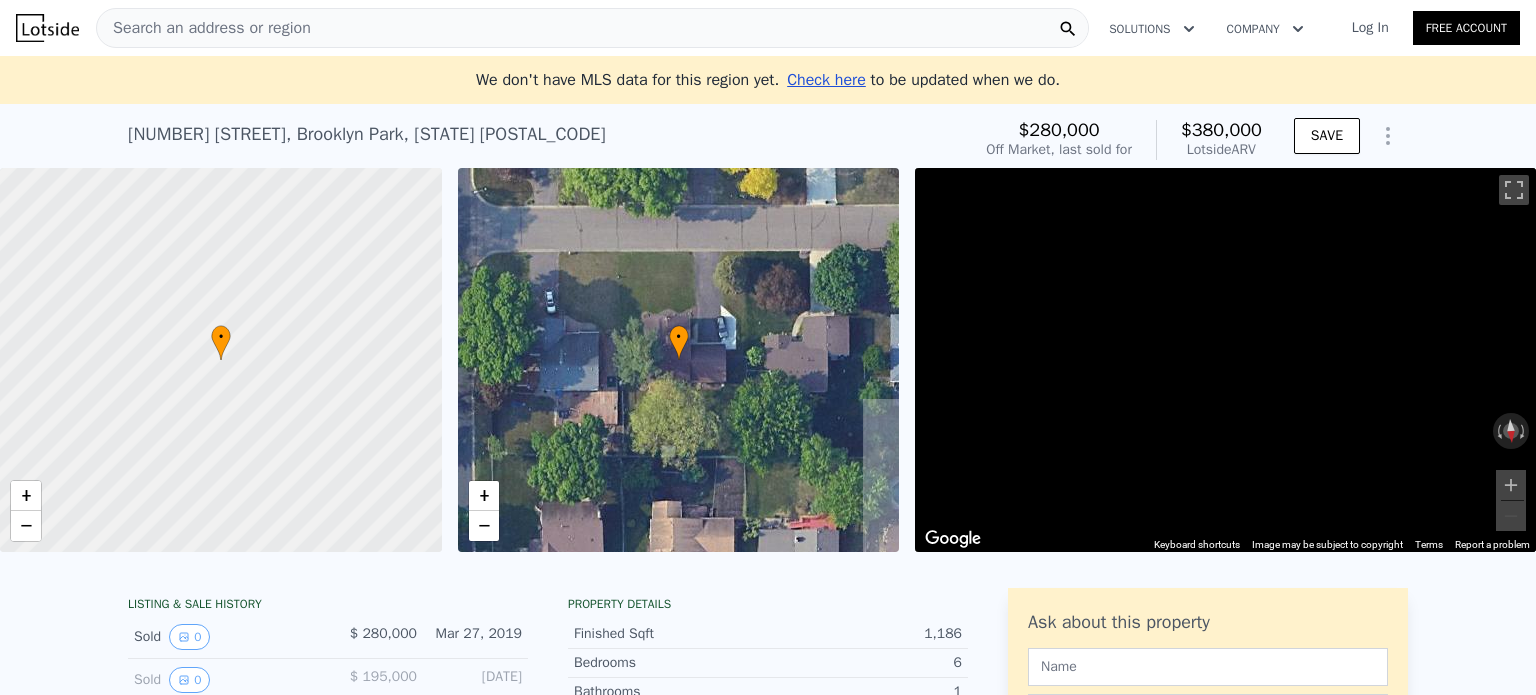 click on "Search an address or region" at bounding box center [204, 28] 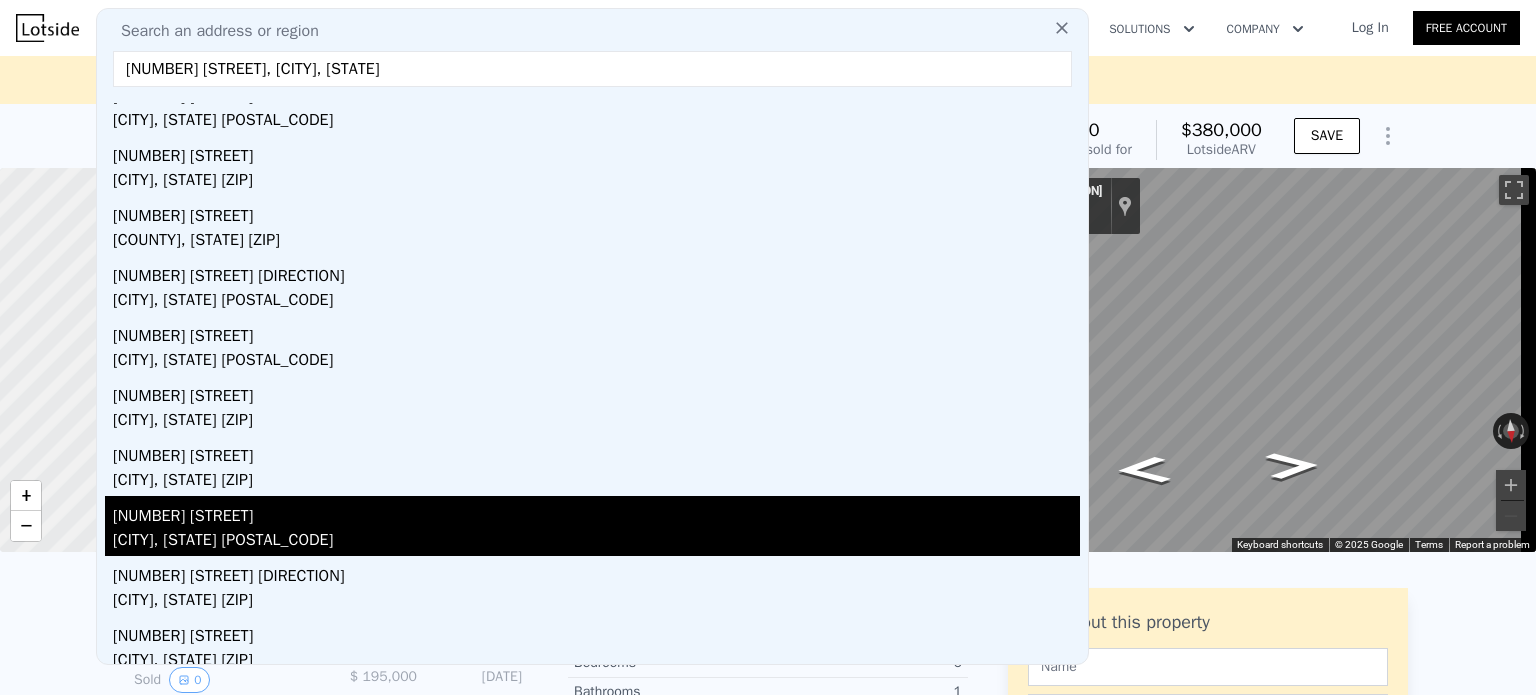 scroll, scrollTop: 86, scrollLeft: 0, axis: vertical 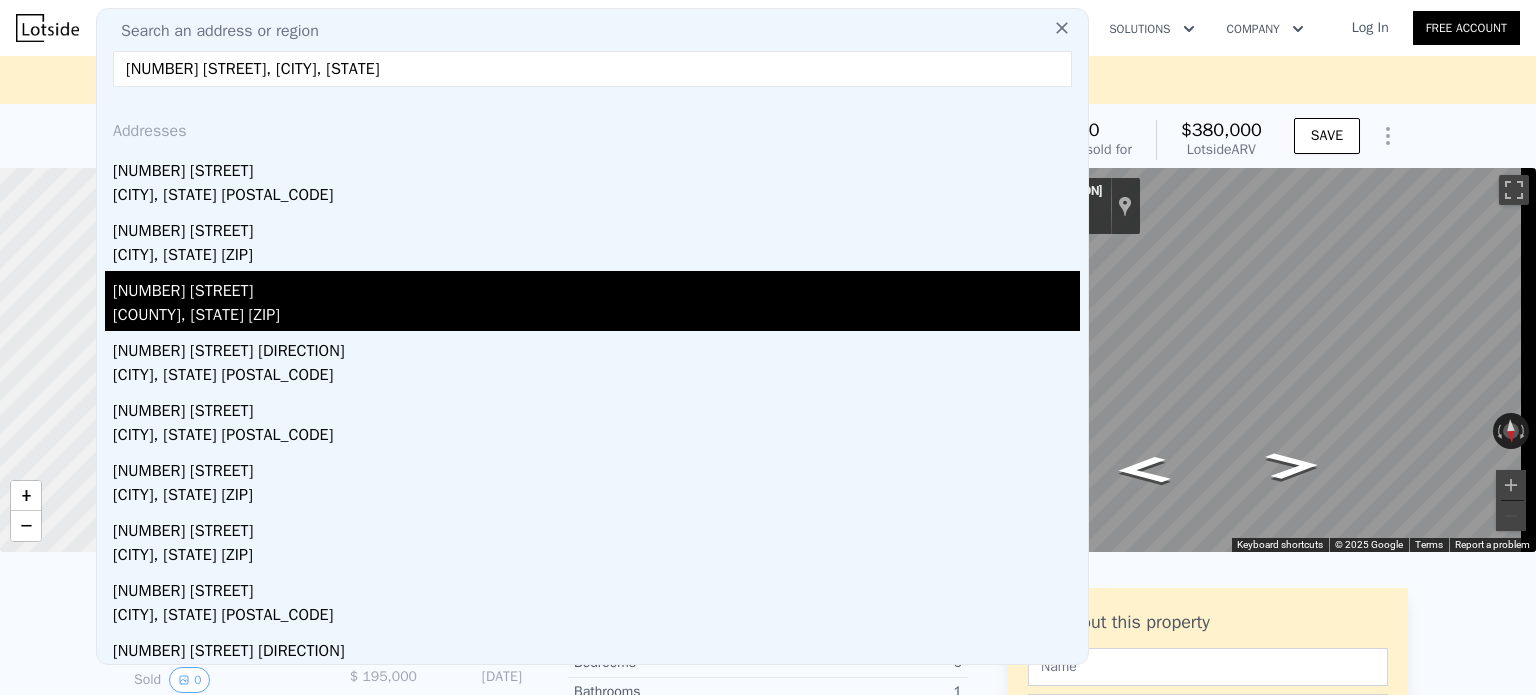 type on "[NUMBER] [STREET], [CITY], [STATE]" 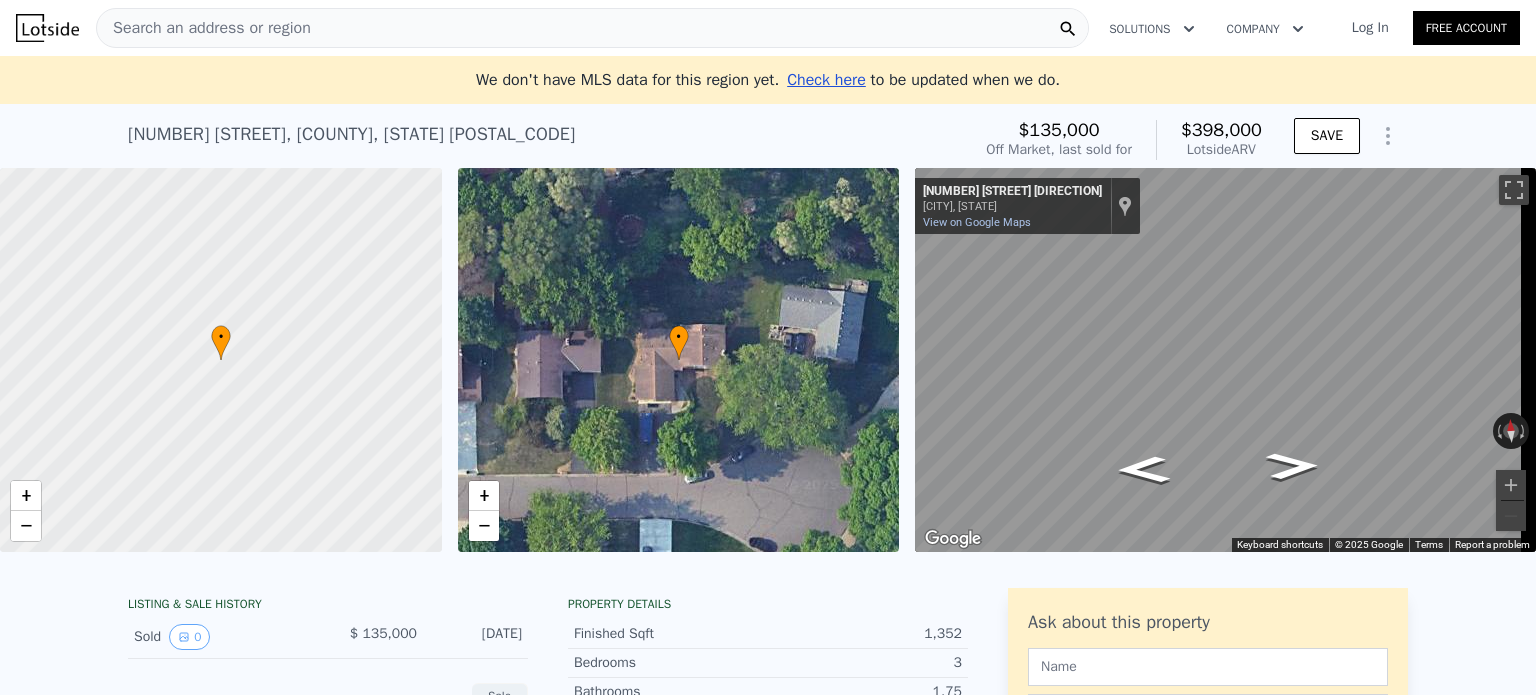 click on "Search an address or region" at bounding box center (592, 28) 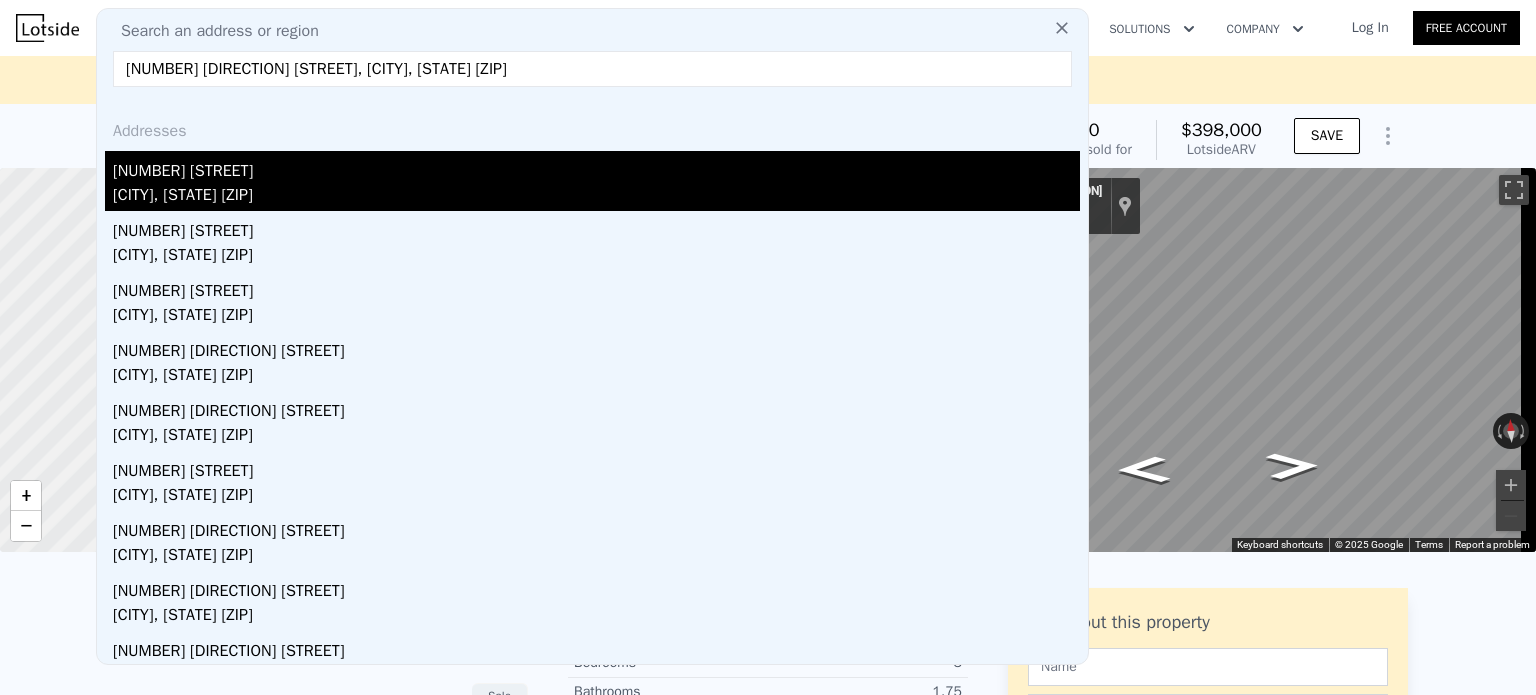type on "[NUMBER] [DIRECTION] [STREET], [CITY], [STATE] [ZIP]" 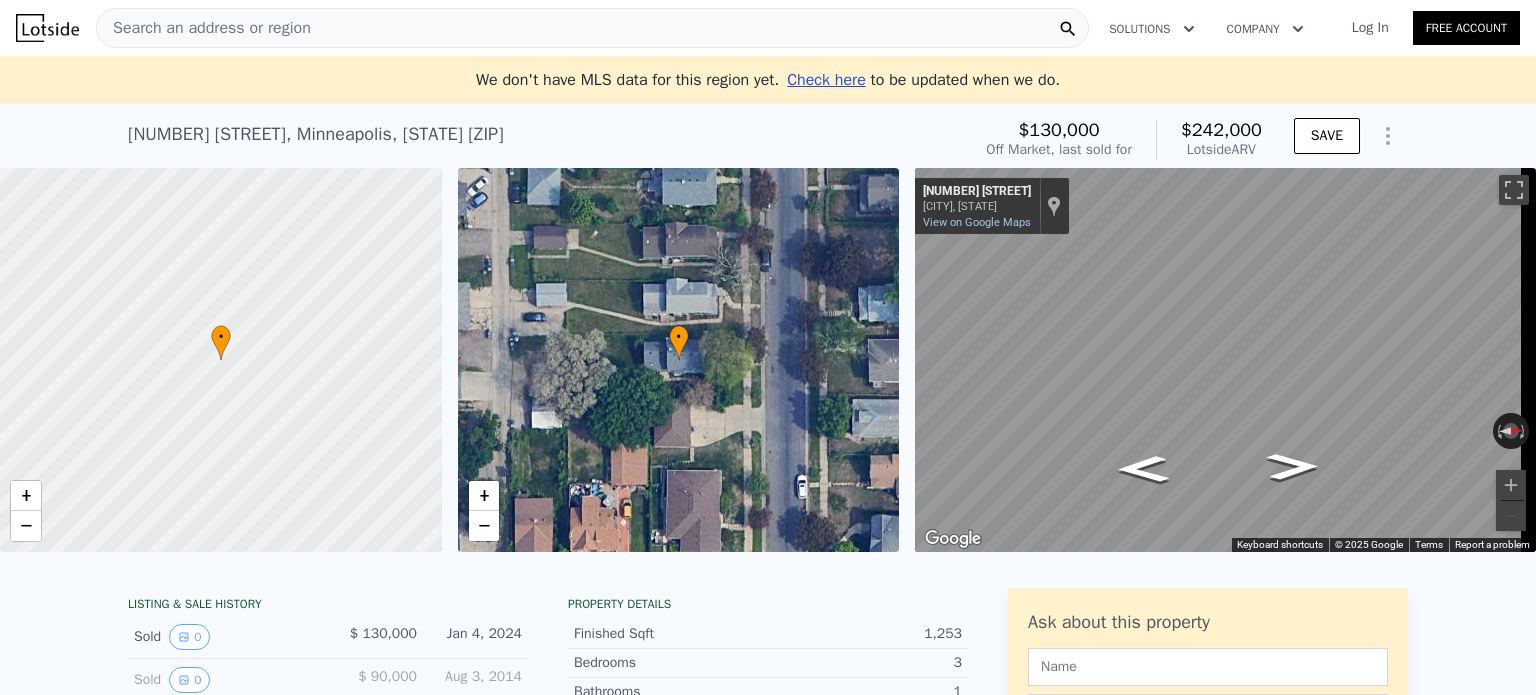 click on "Search an address or region" at bounding box center (592, 28) 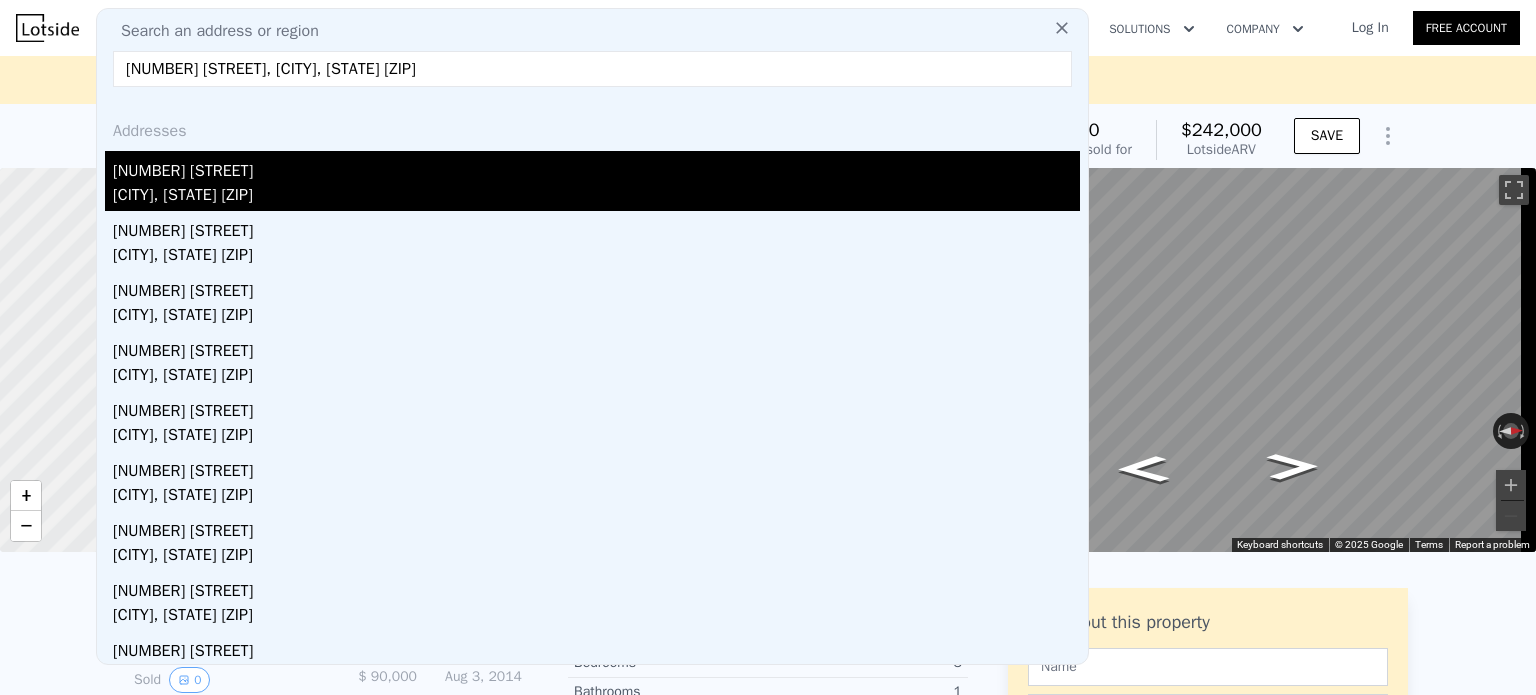 type on "[NUMBER] [STREET], [CITY], [STATE] [ZIP]" 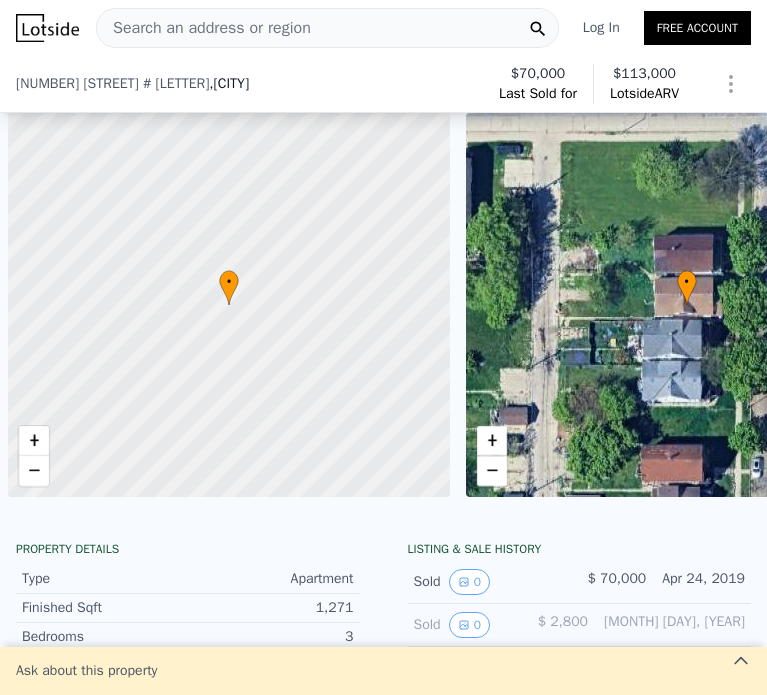 scroll, scrollTop: 0, scrollLeft: 0, axis: both 